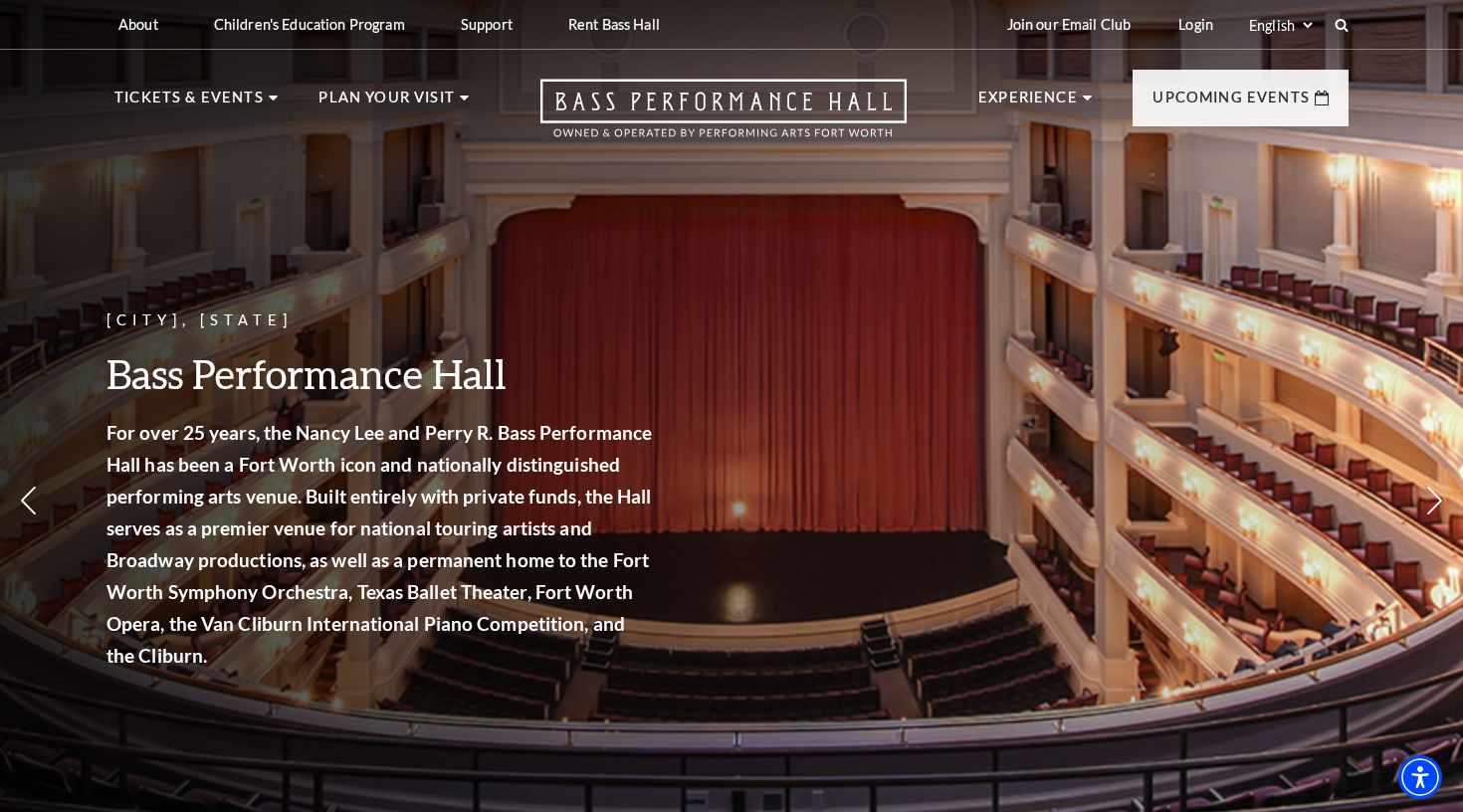 scroll, scrollTop: 0, scrollLeft: 0, axis: both 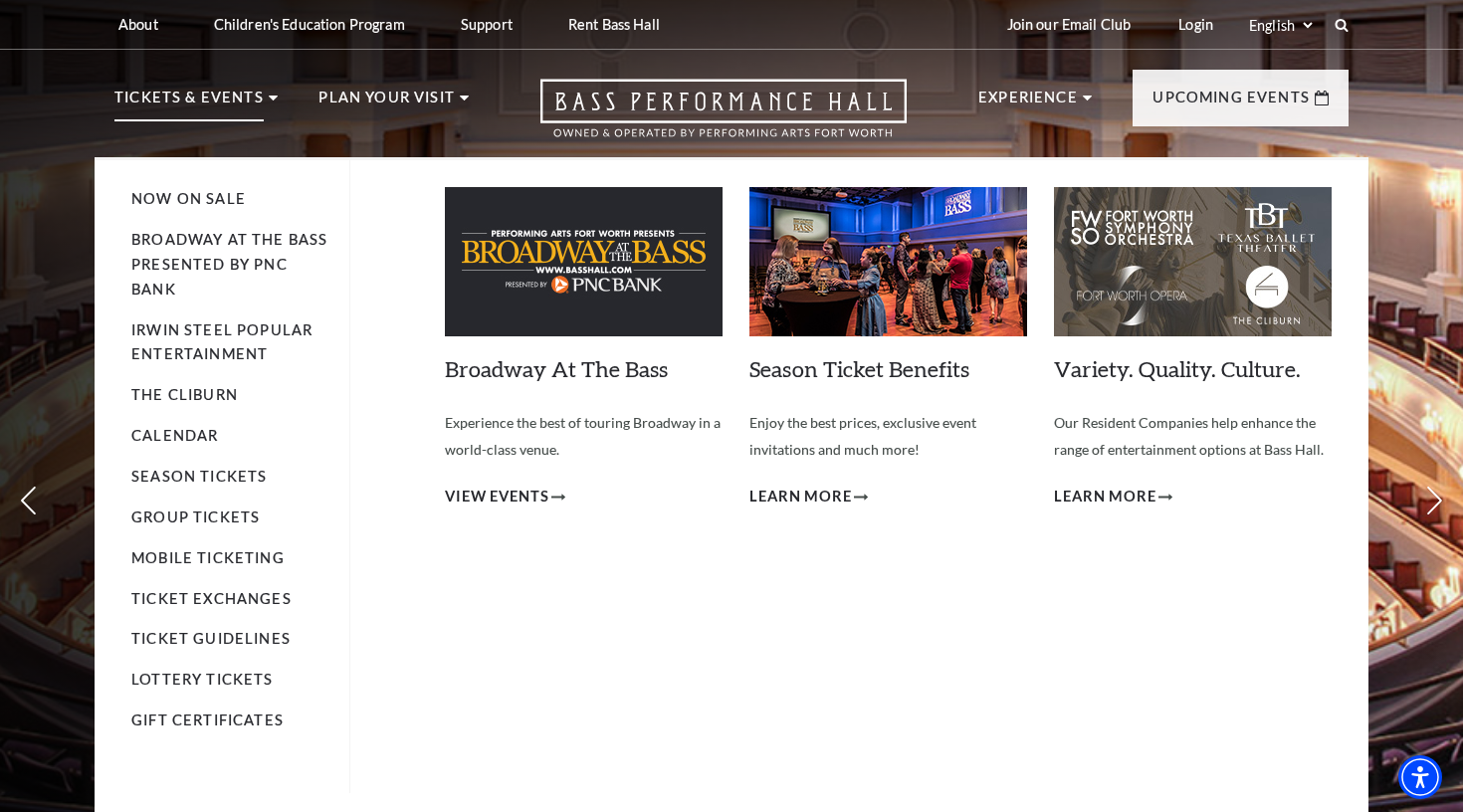 click on "Tickets & Events" at bounding box center [189, 103] 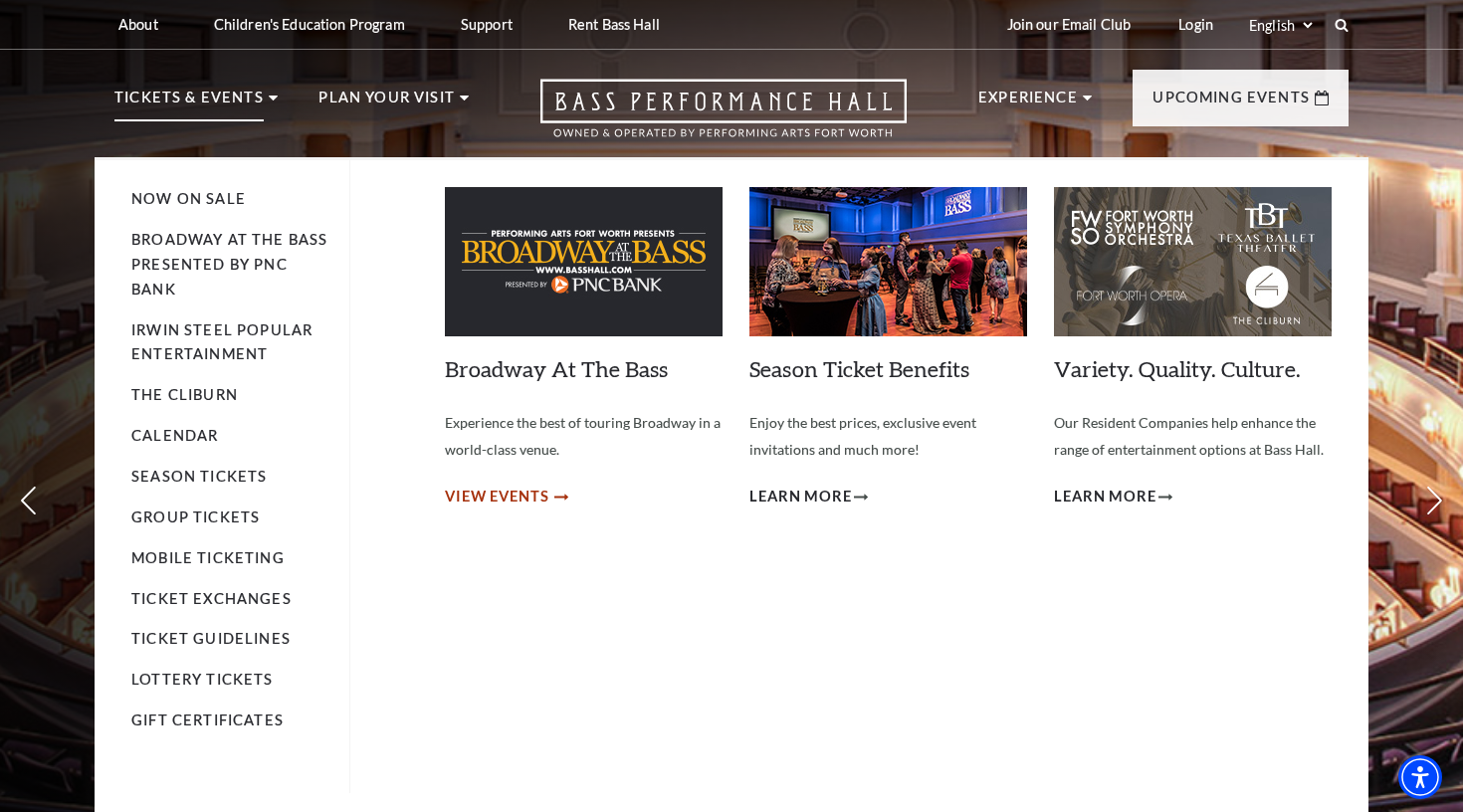 click on "View Events" at bounding box center [497, 497] 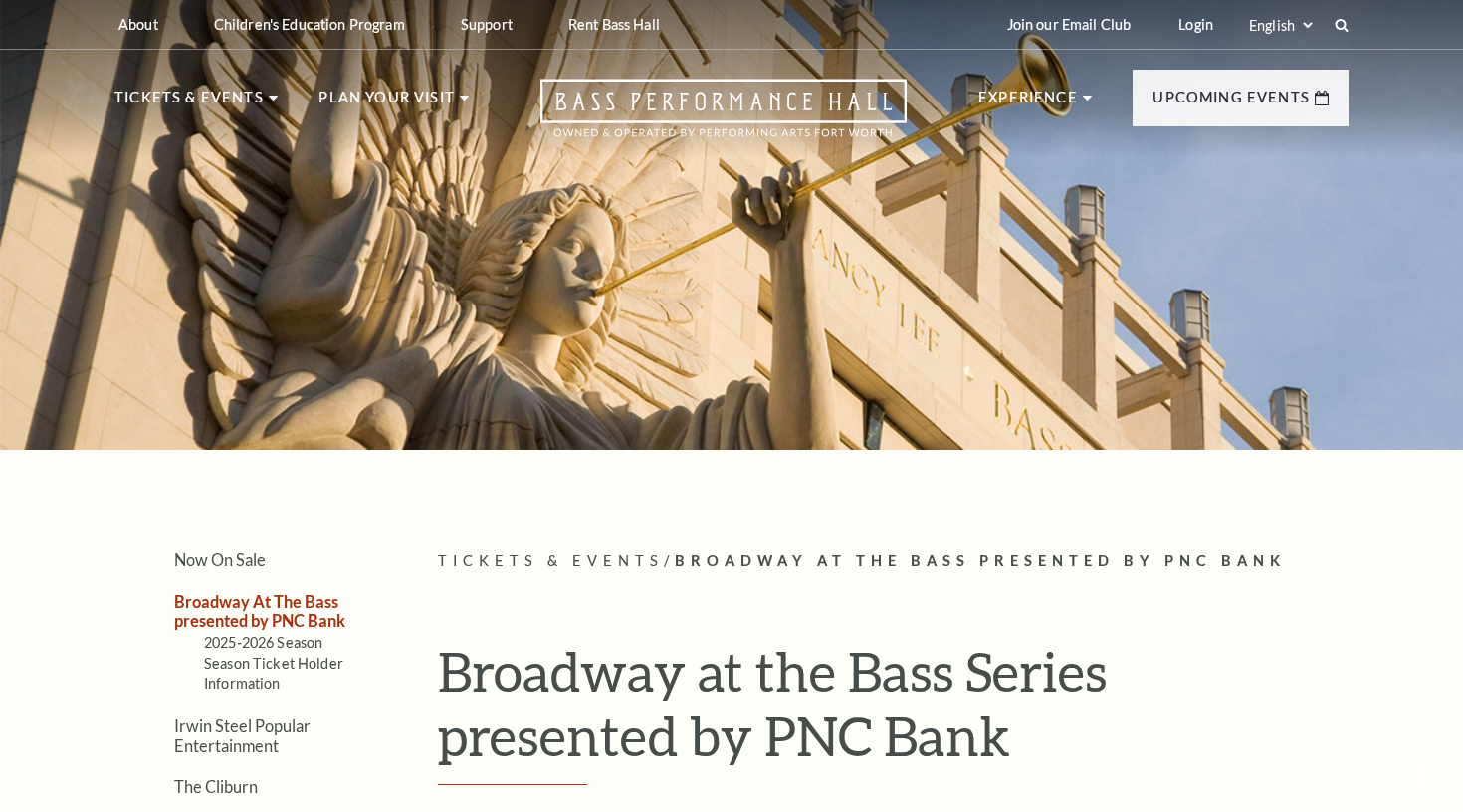 scroll, scrollTop: 0, scrollLeft: 0, axis: both 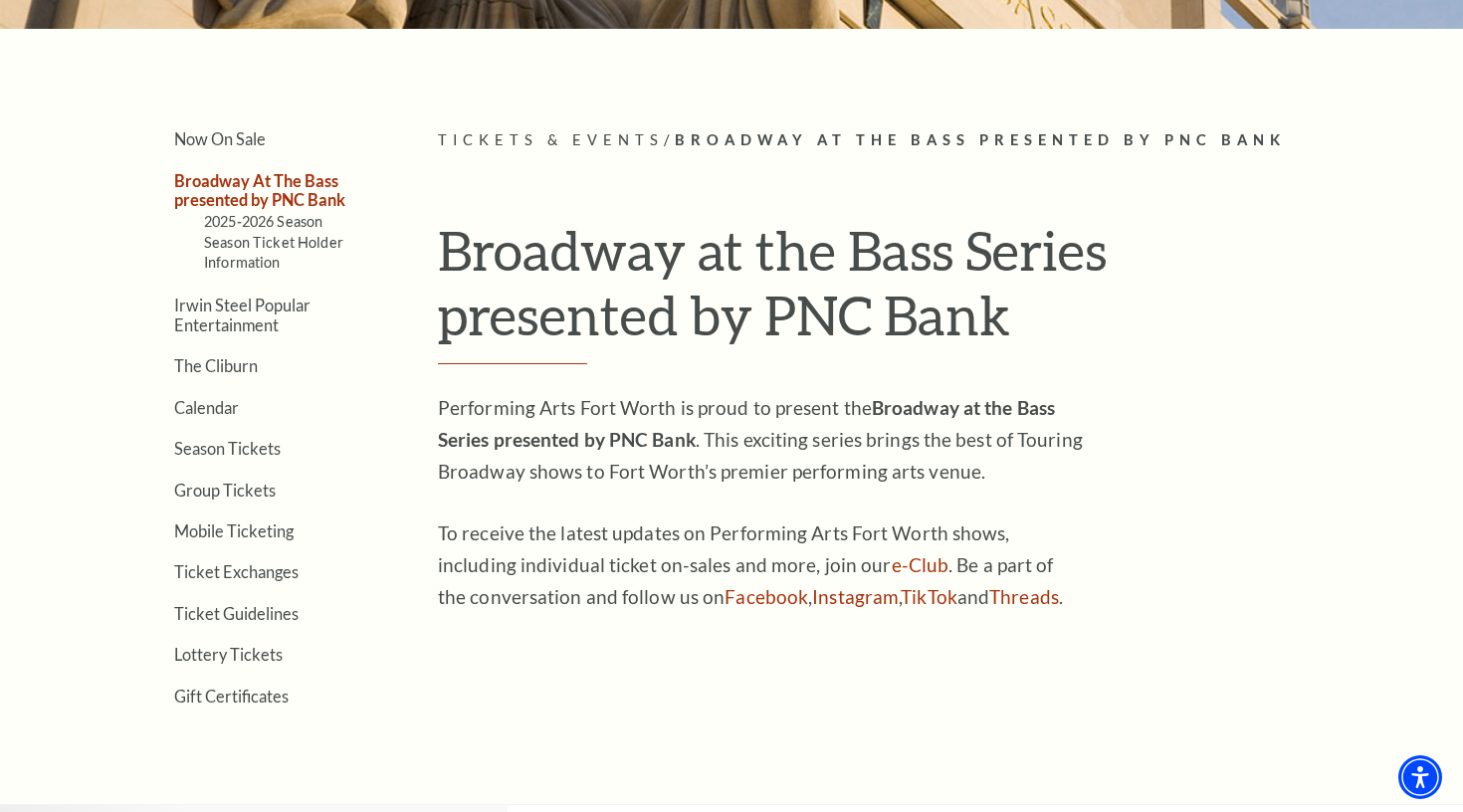 click on "Broadway At The Bass presented by PNC Bank" at bounding box center [260, 190] 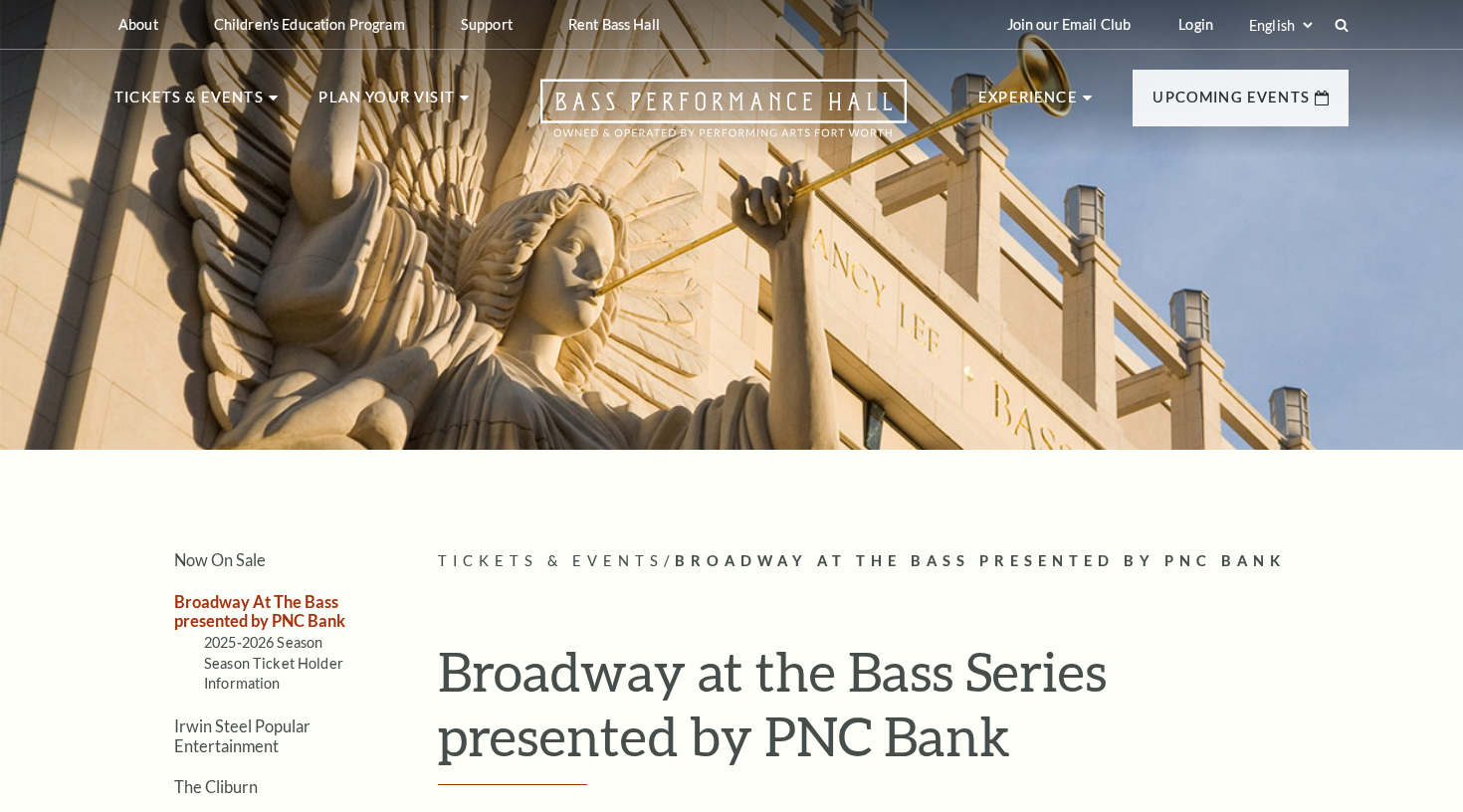 scroll, scrollTop: 0, scrollLeft: 0, axis: both 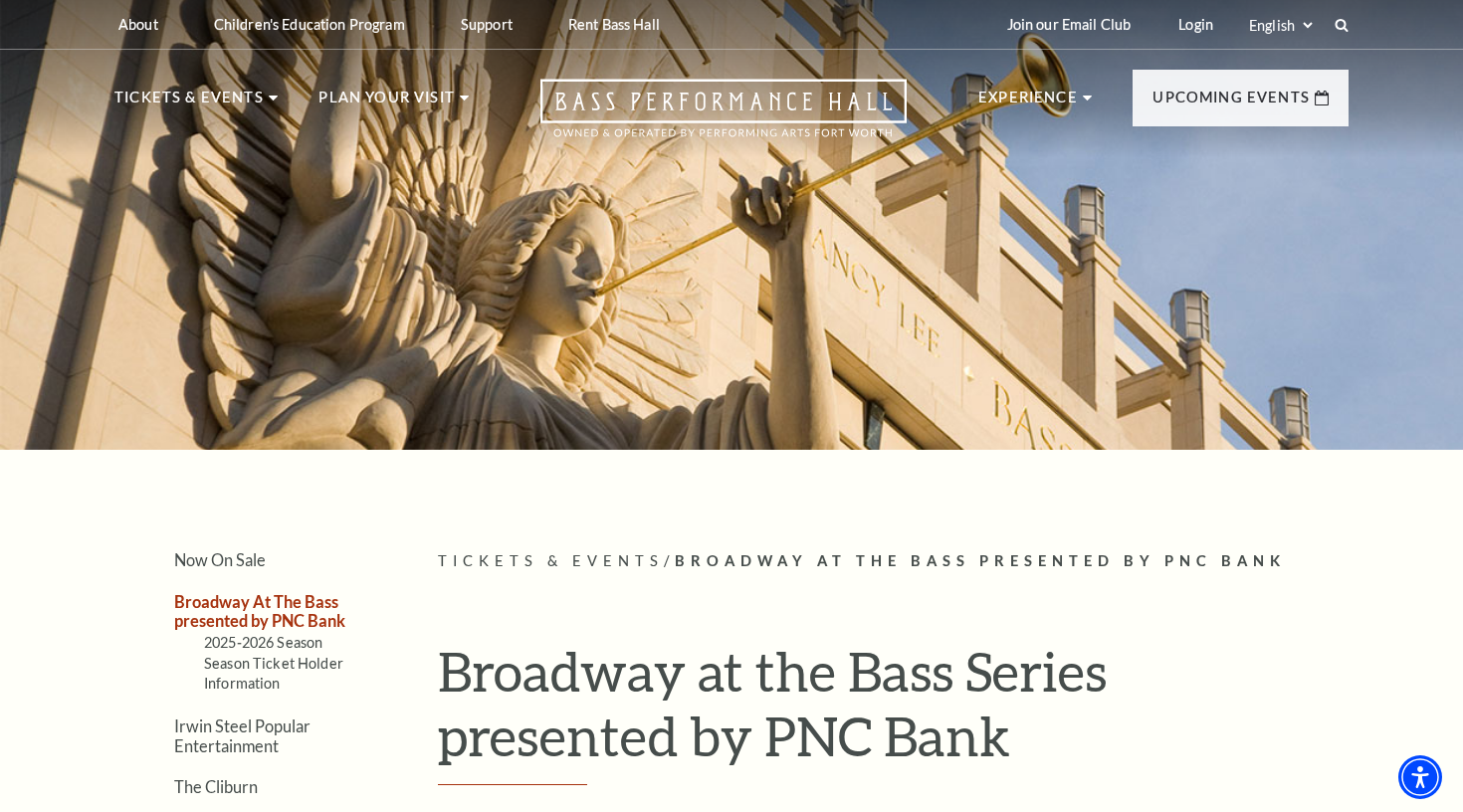 click on "Broadway At The Bass presented by PNC Bank" at bounding box center [260, 611] 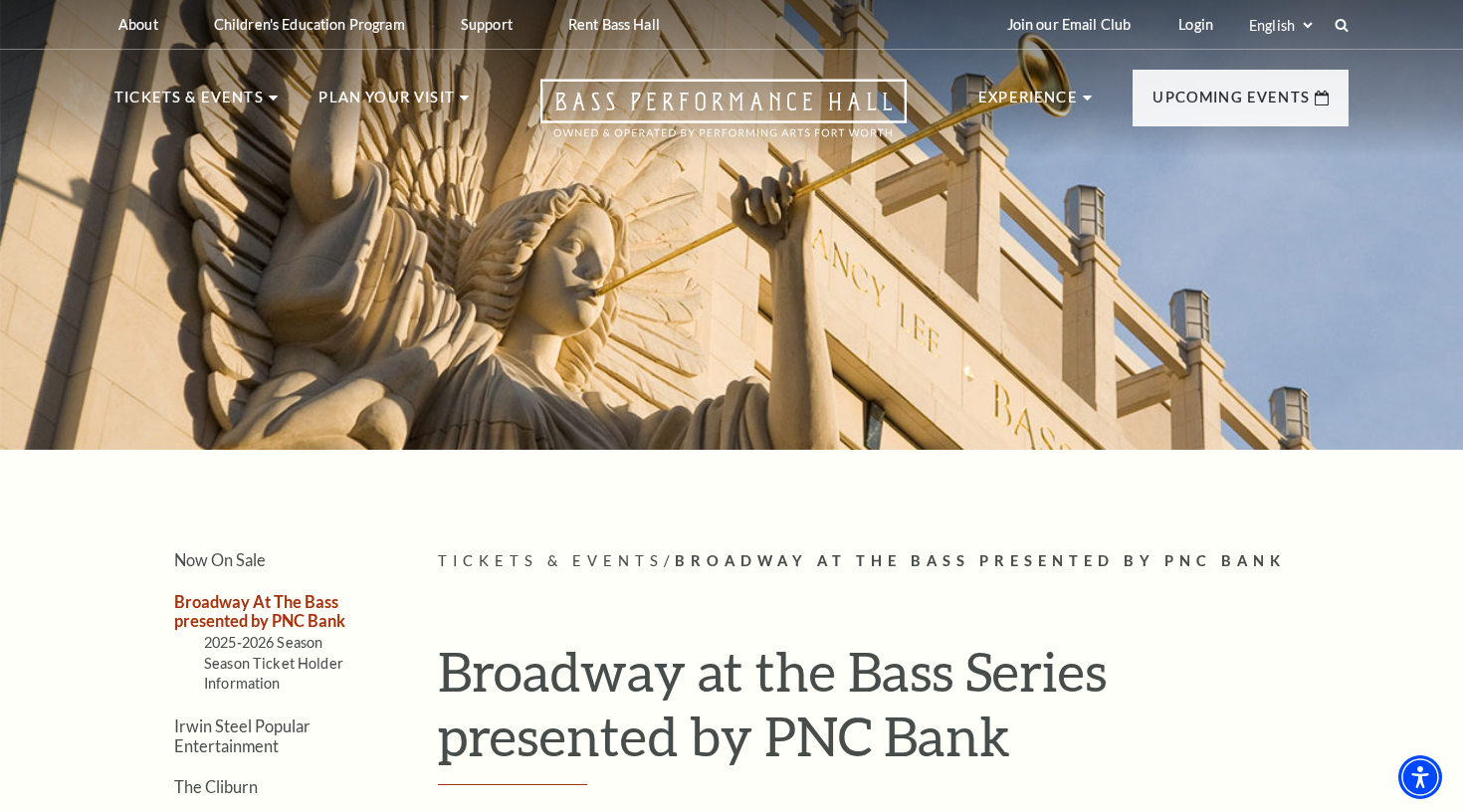 click at bounding box center [732, 219] 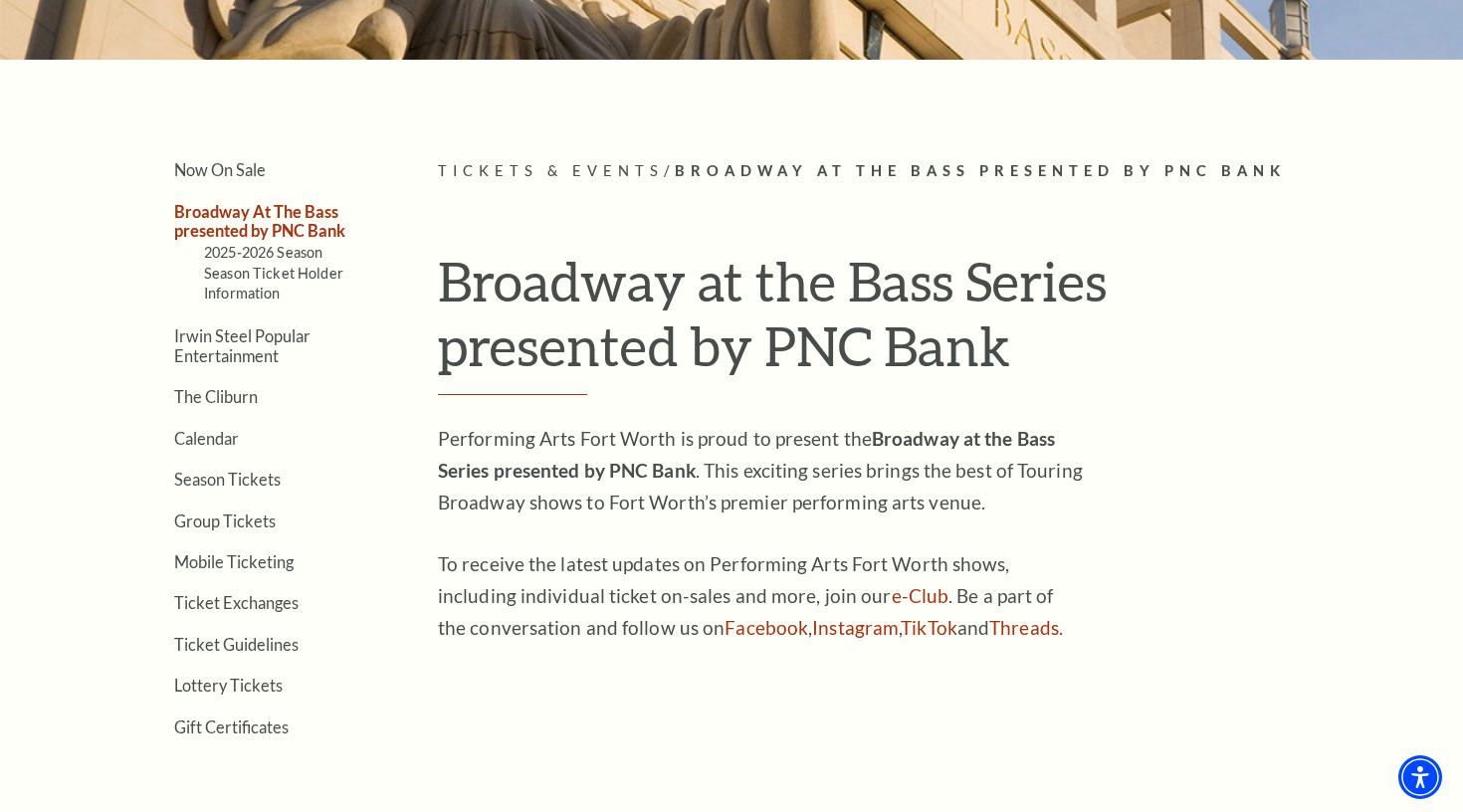 scroll, scrollTop: 366, scrollLeft: 0, axis: vertical 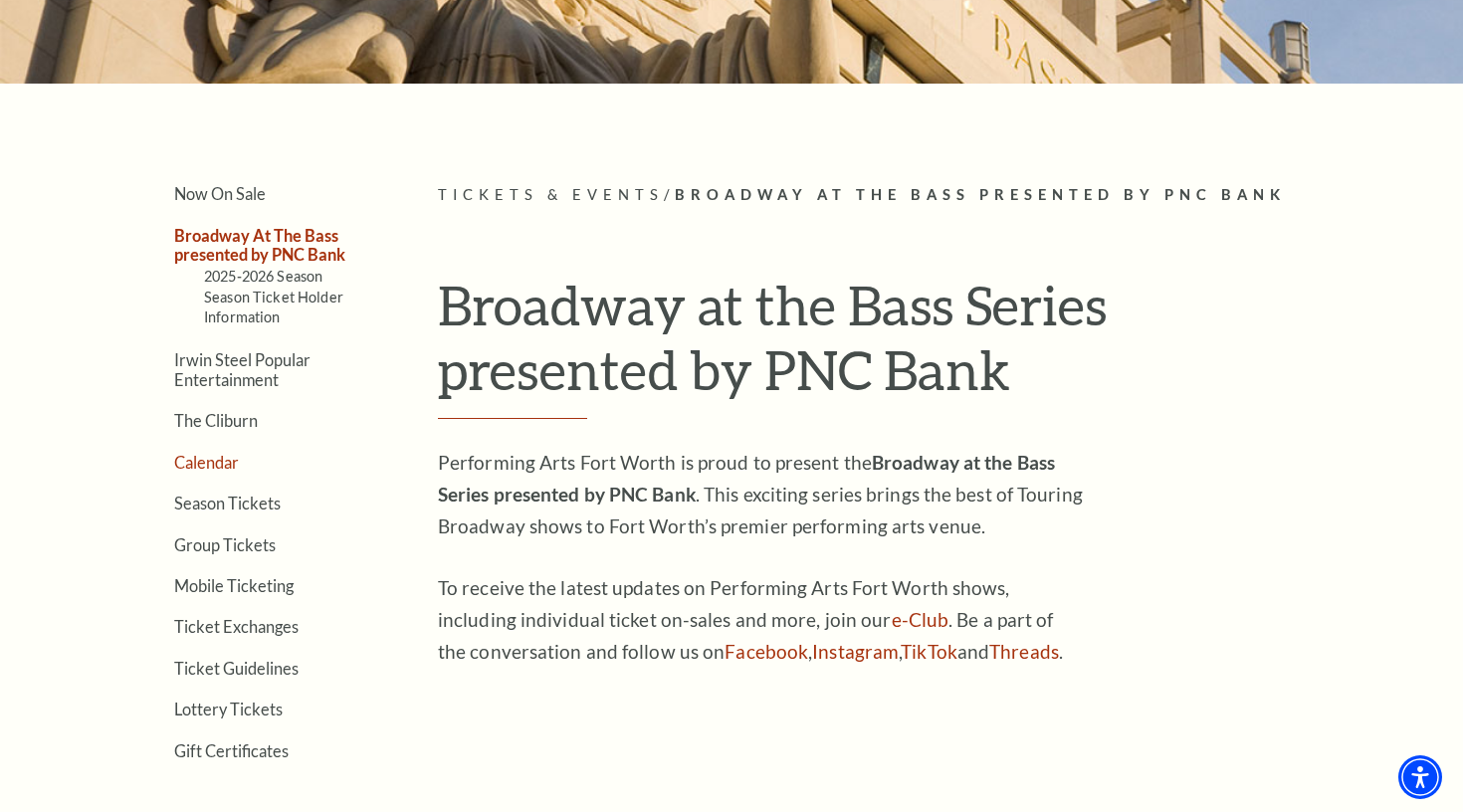 click on "Calendar" at bounding box center (206, 462) 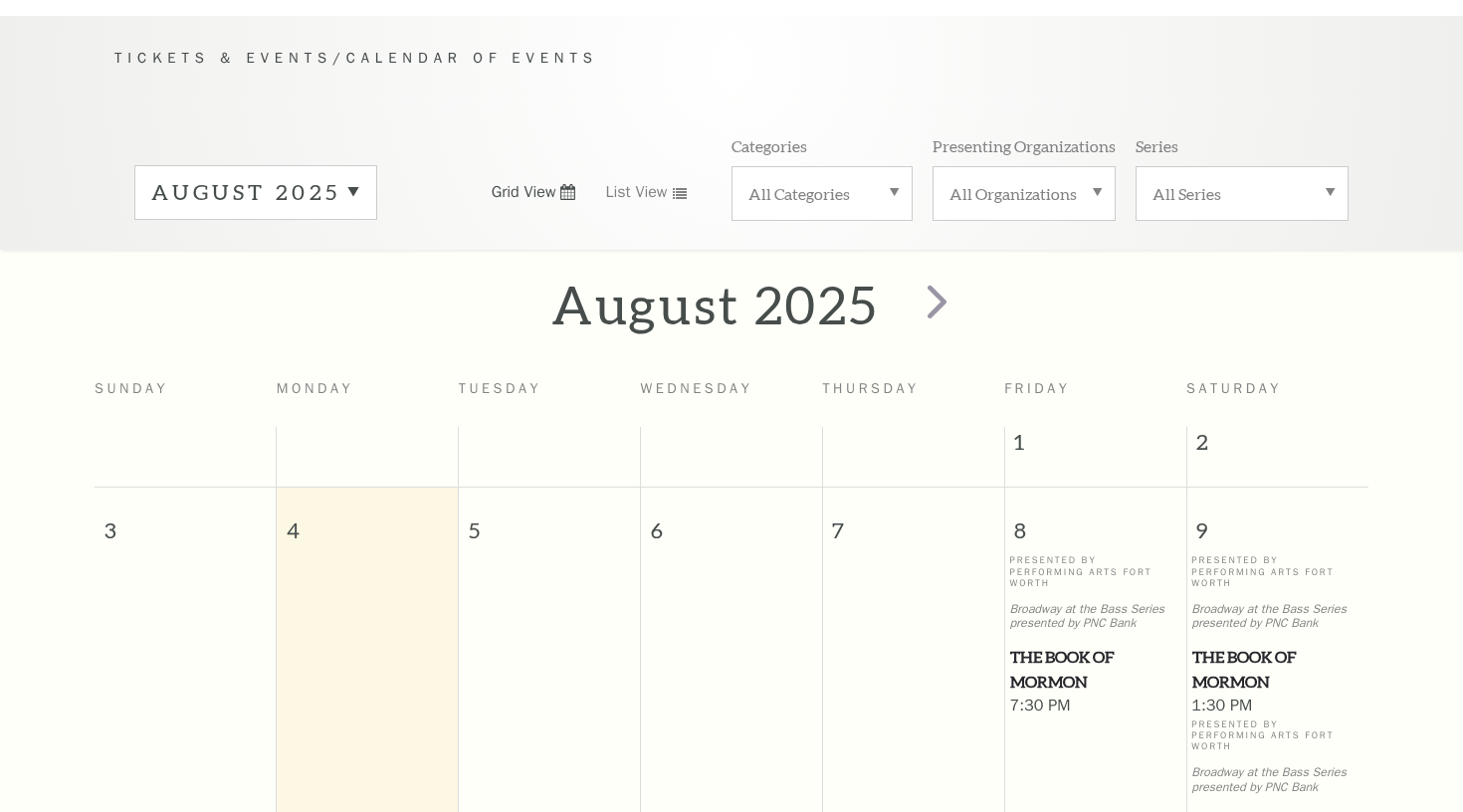 scroll, scrollTop: 0, scrollLeft: 0, axis: both 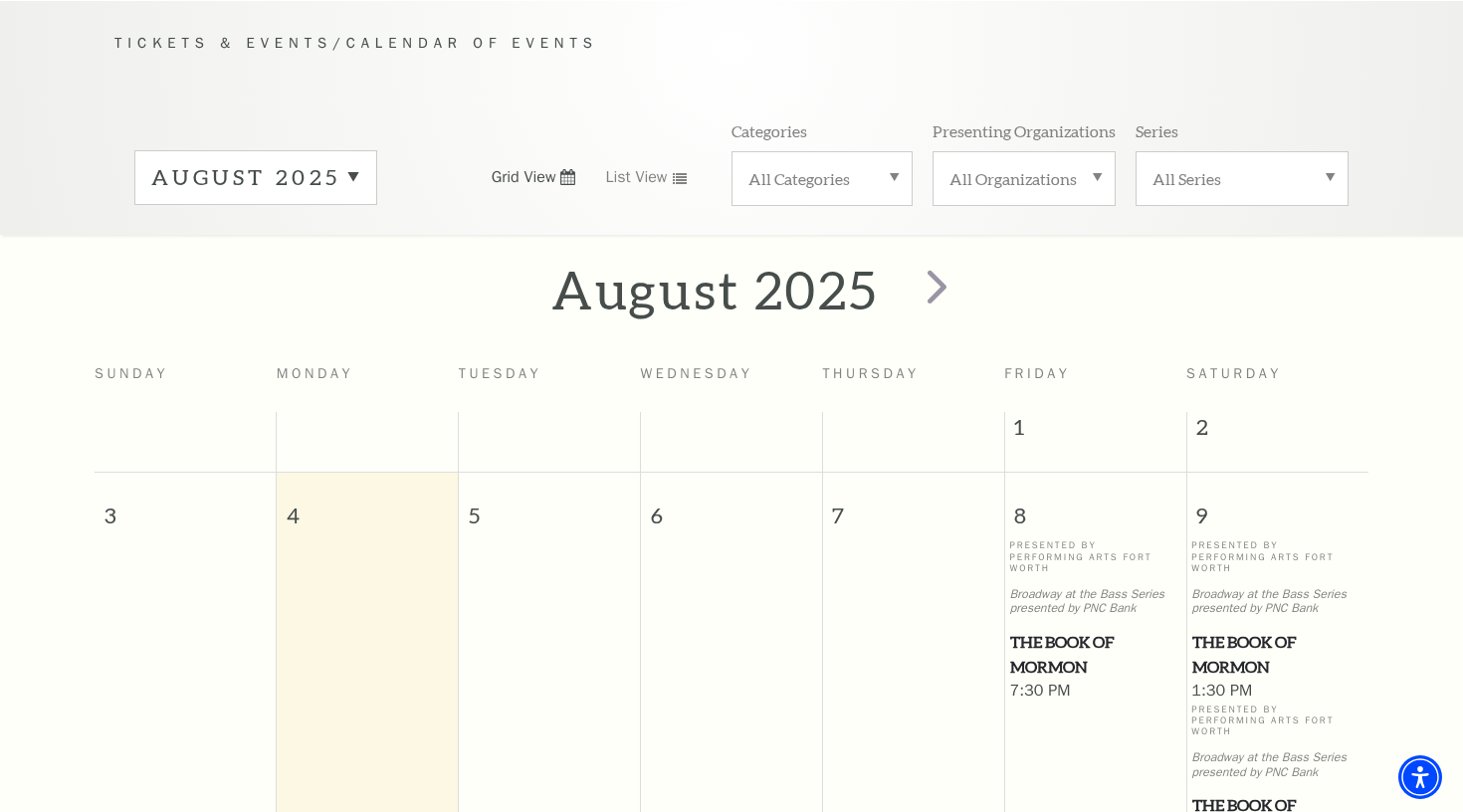 click on "The Book of Mormon" at bounding box center [1095, 654] 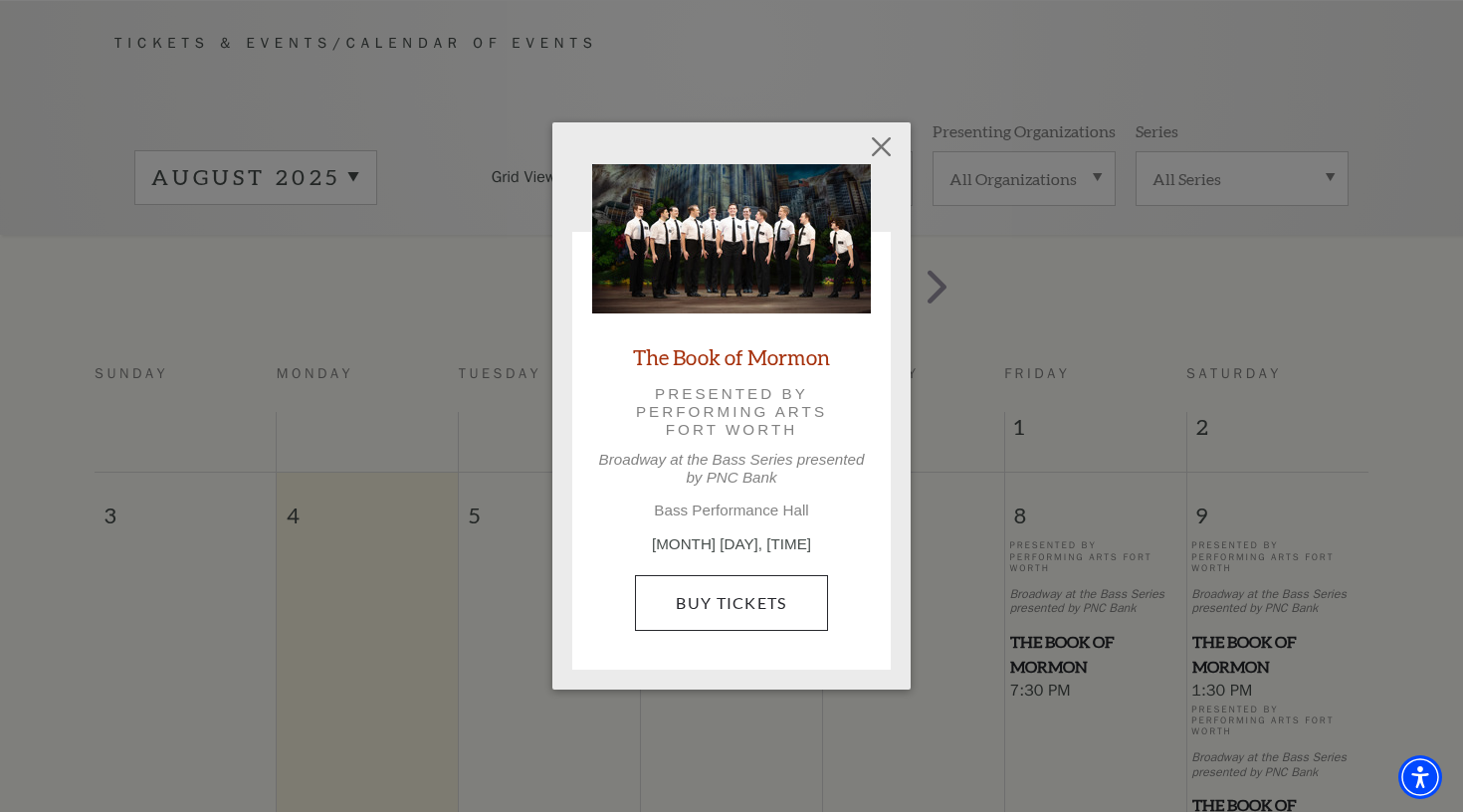 click on "Buy Tickets" at bounding box center [731, 603] 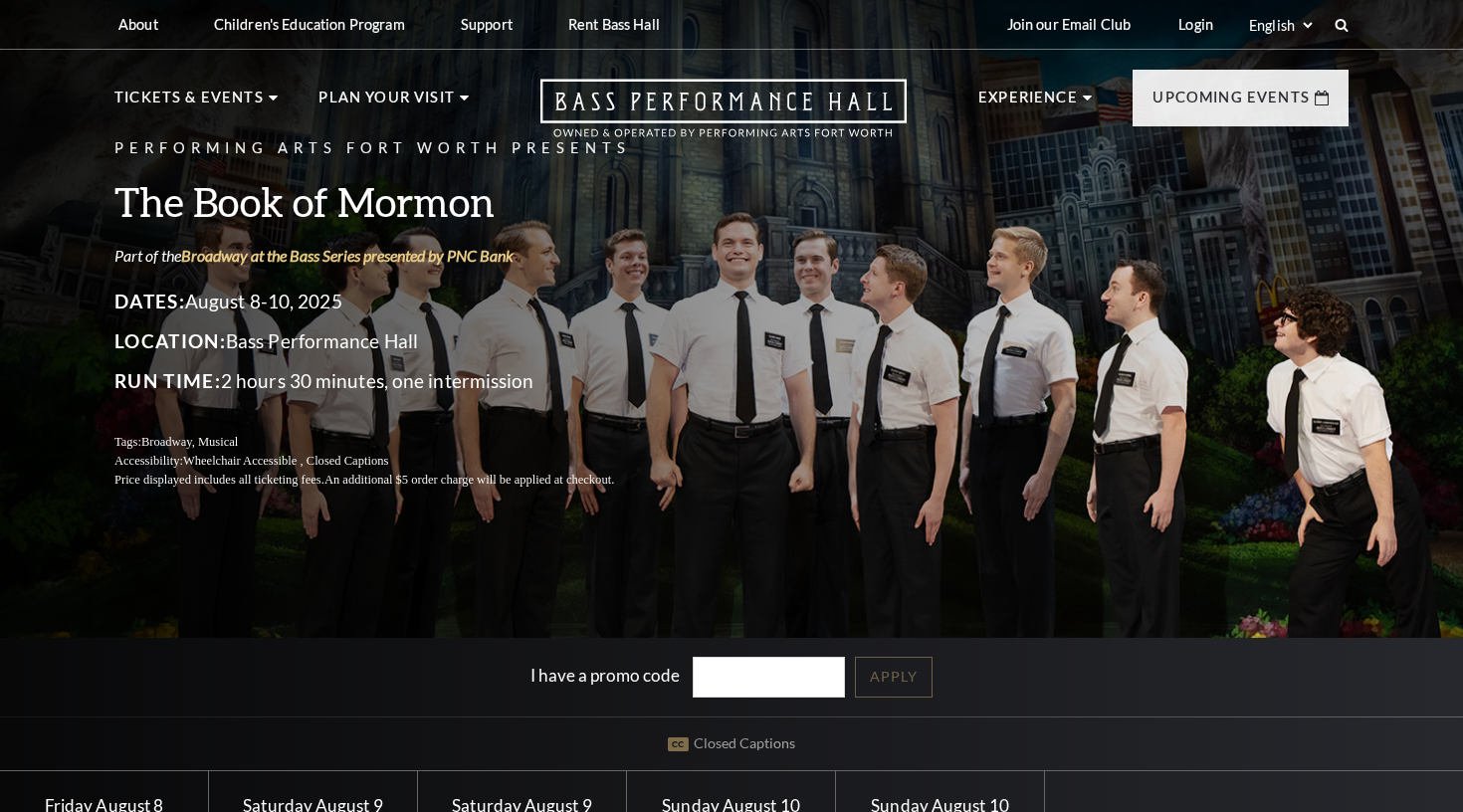 scroll, scrollTop: 0, scrollLeft: 0, axis: both 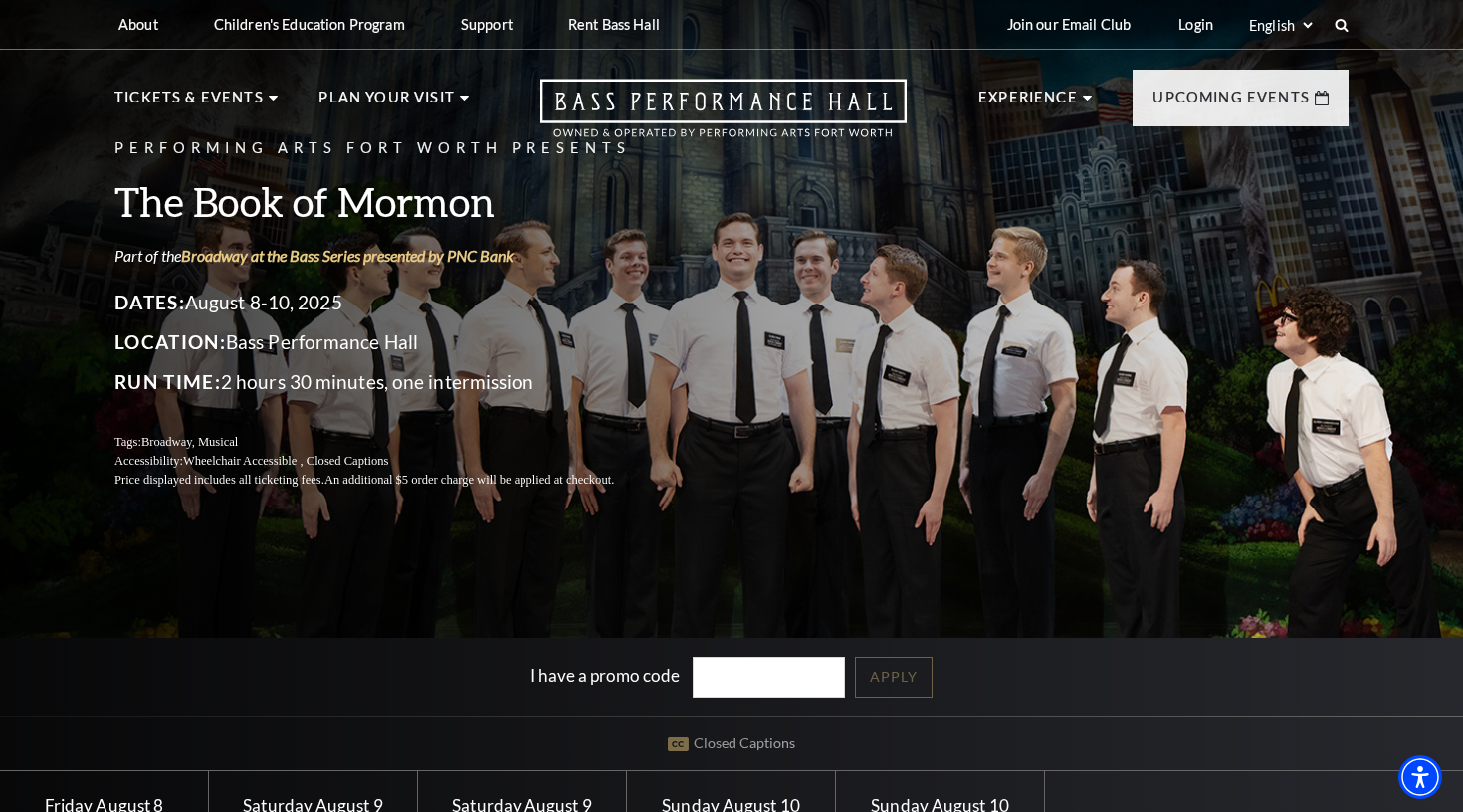 click on "Friday August 8" at bounding box center (104, 805) 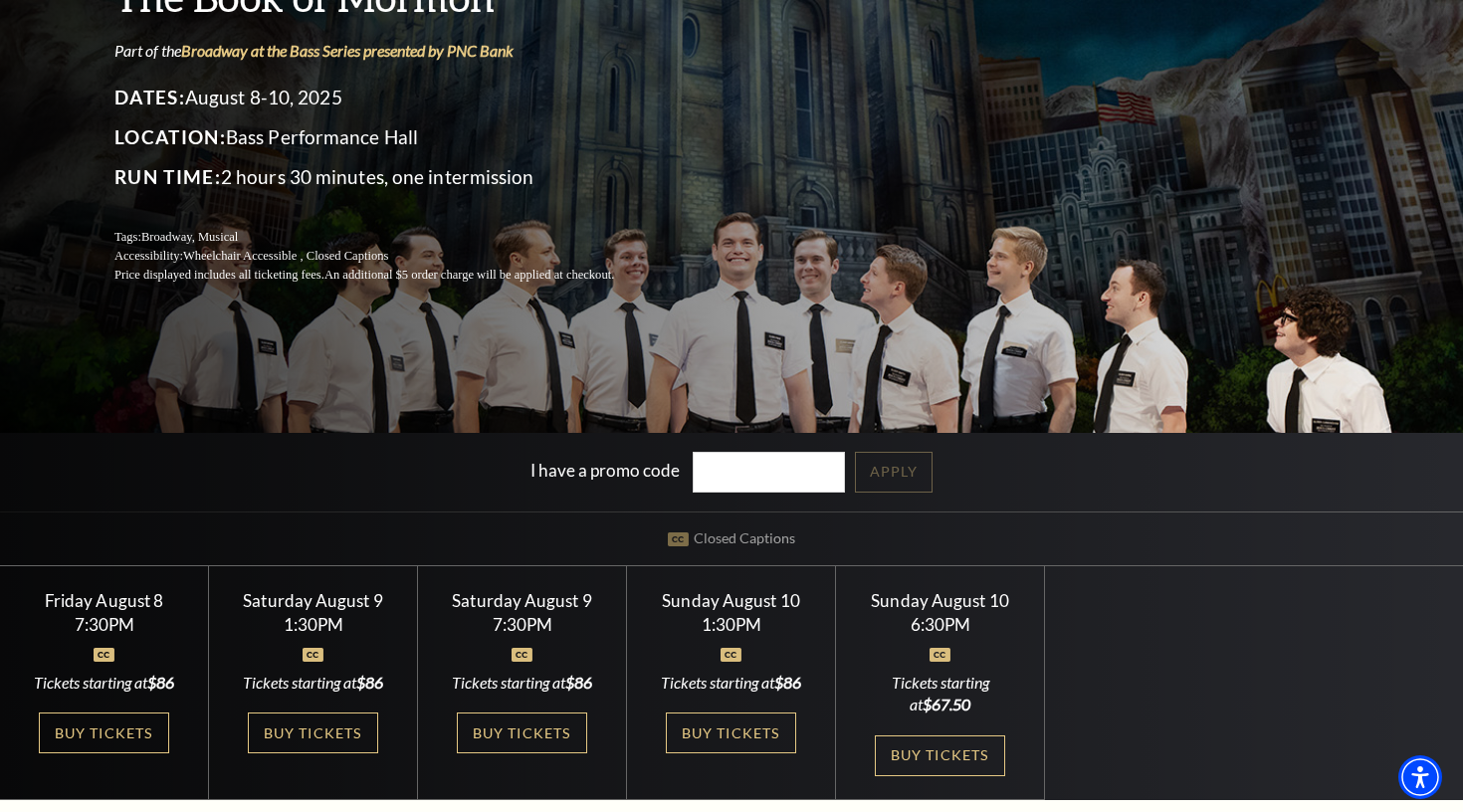 scroll, scrollTop: 216, scrollLeft: 0, axis: vertical 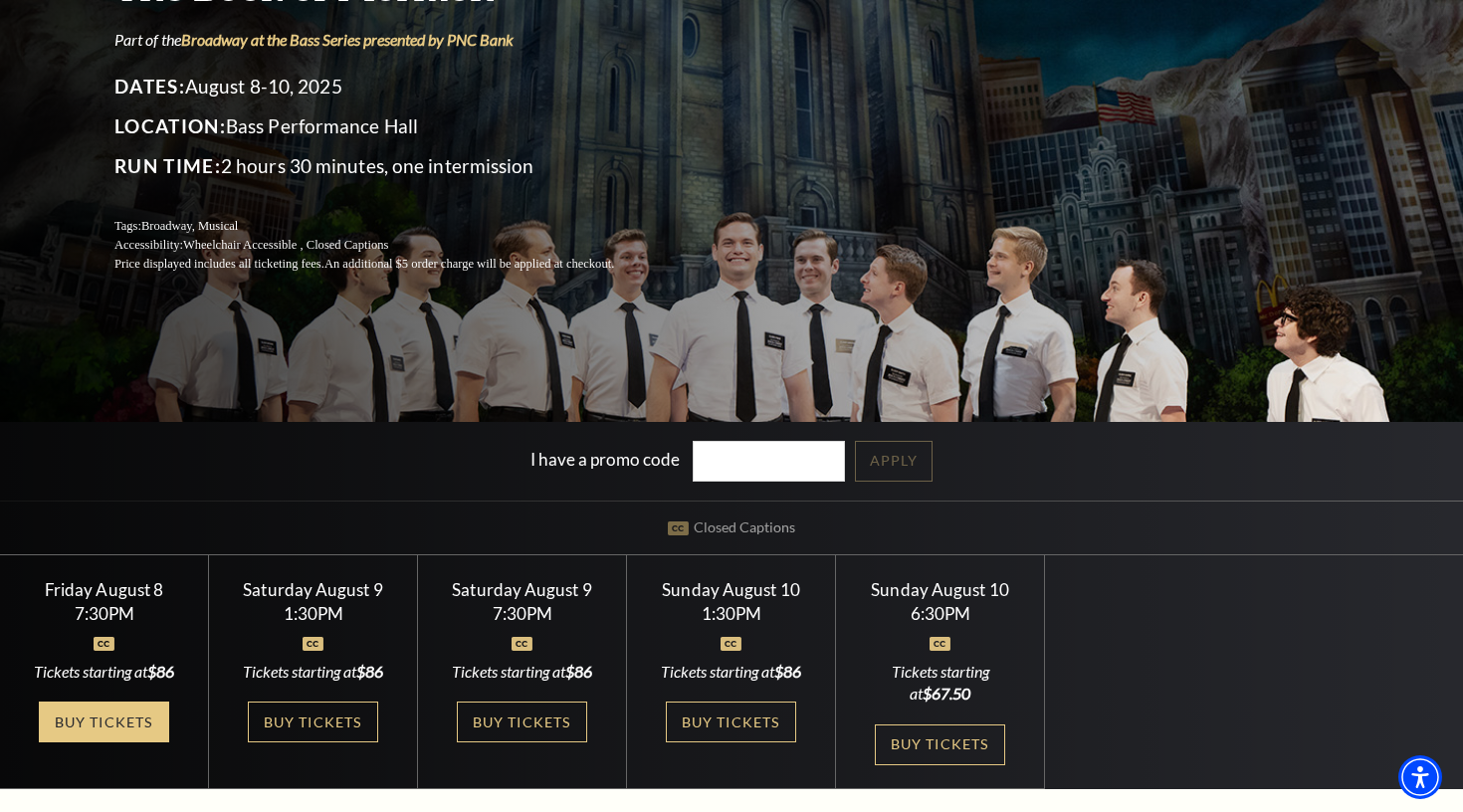click on "Buy Tickets" at bounding box center (104, 721) 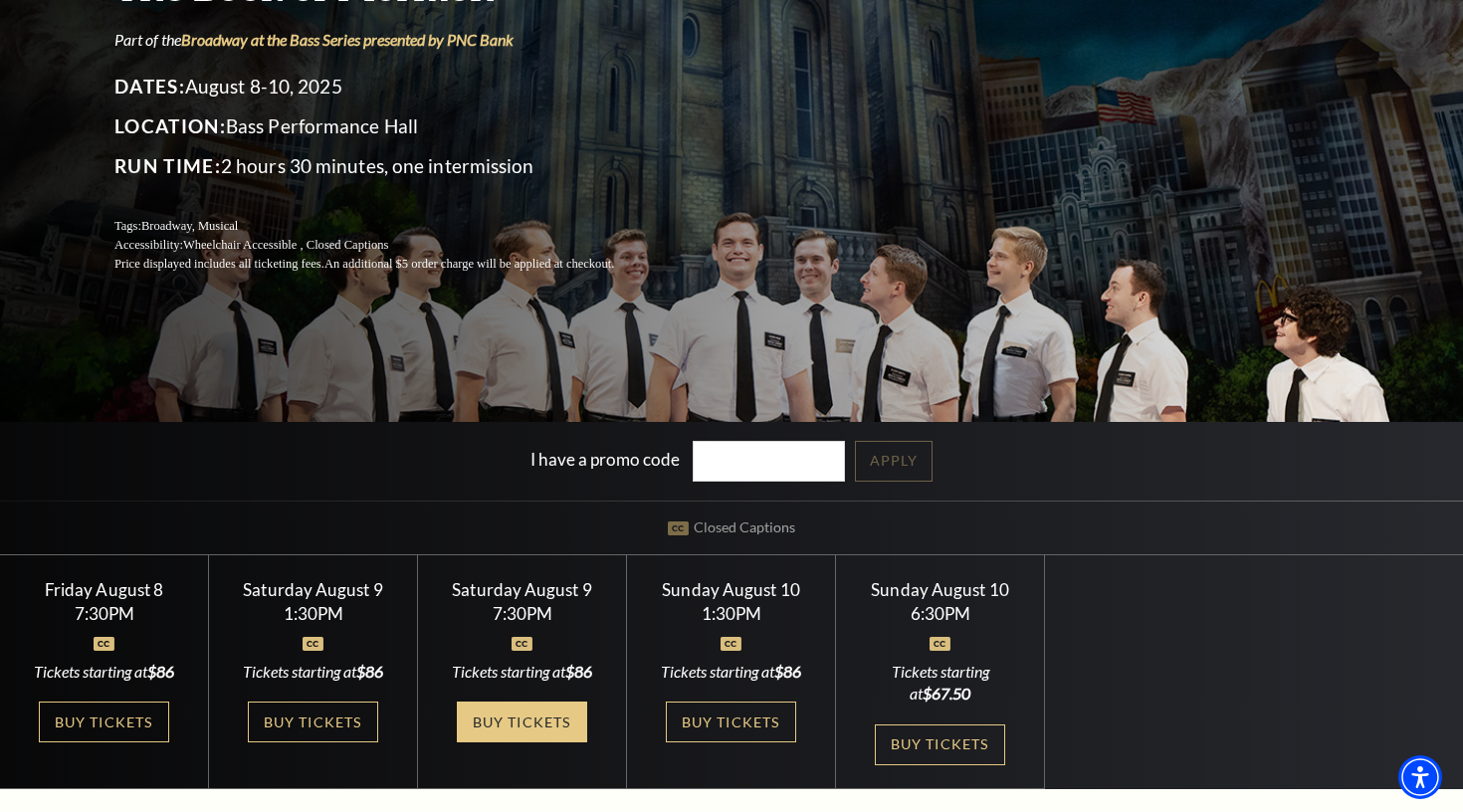 click on "Buy Tickets" at bounding box center (522, 721) 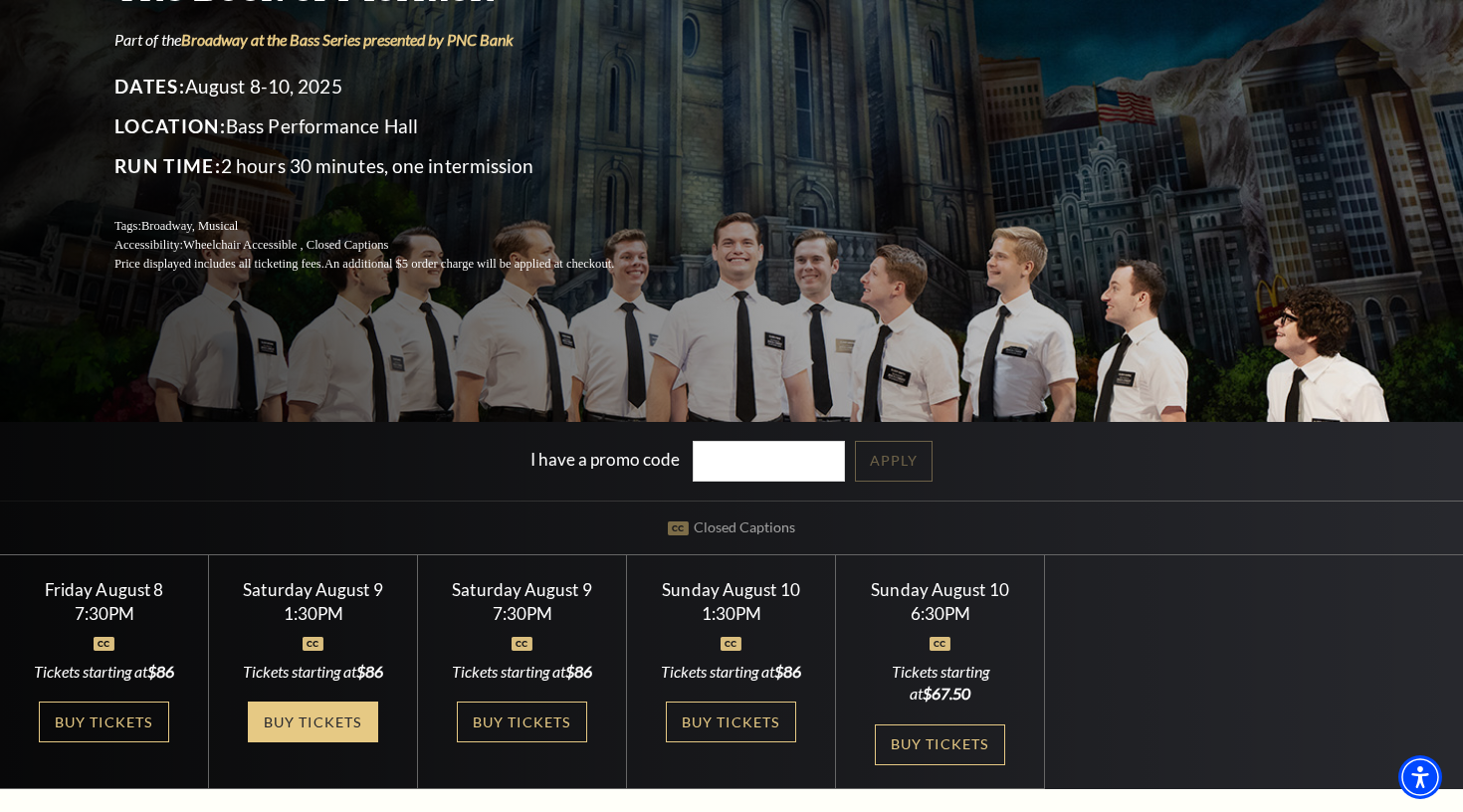 click on "Buy Tickets" at bounding box center (313, 721) 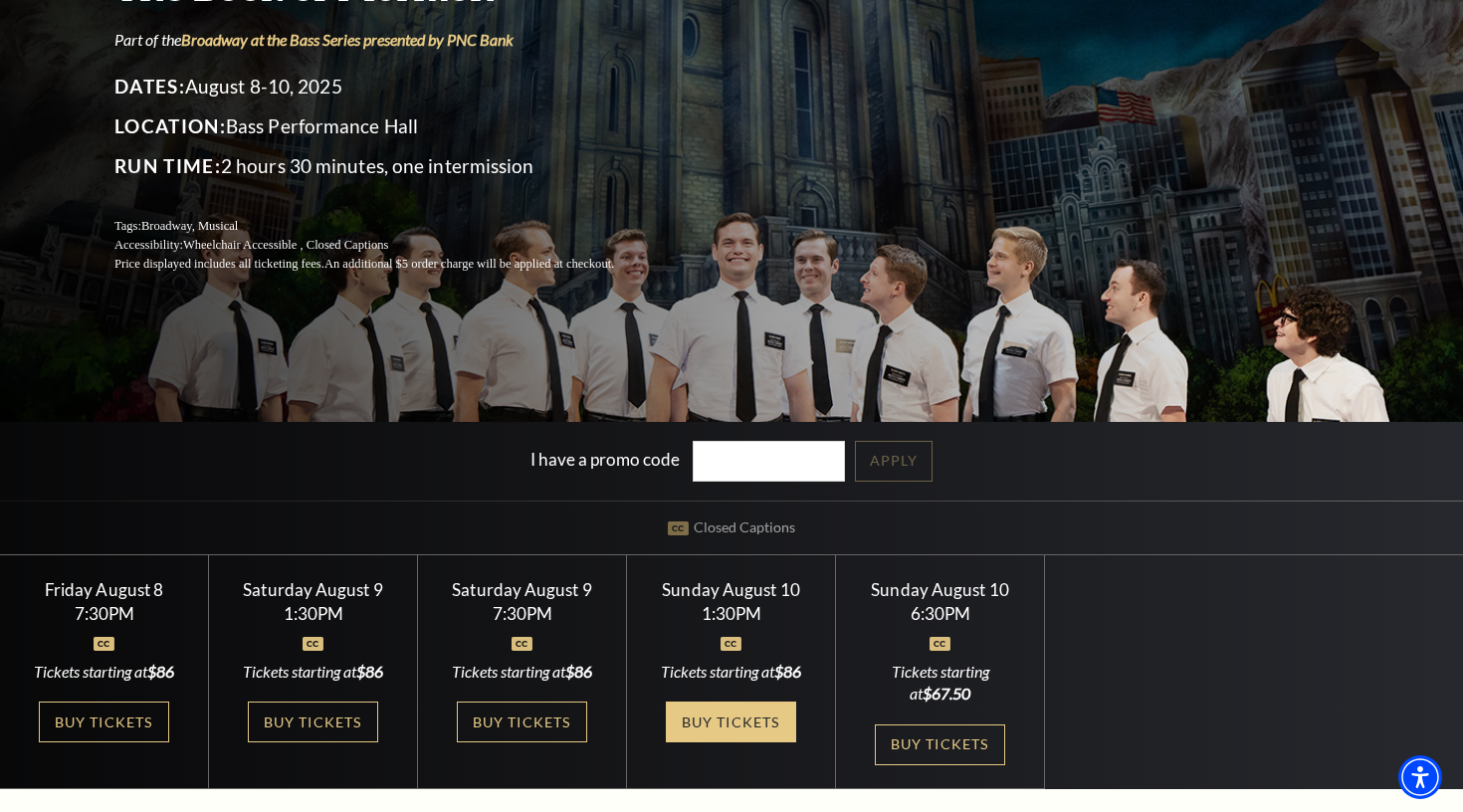 click on "Buy Tickets" at bounding box center (731, 721) 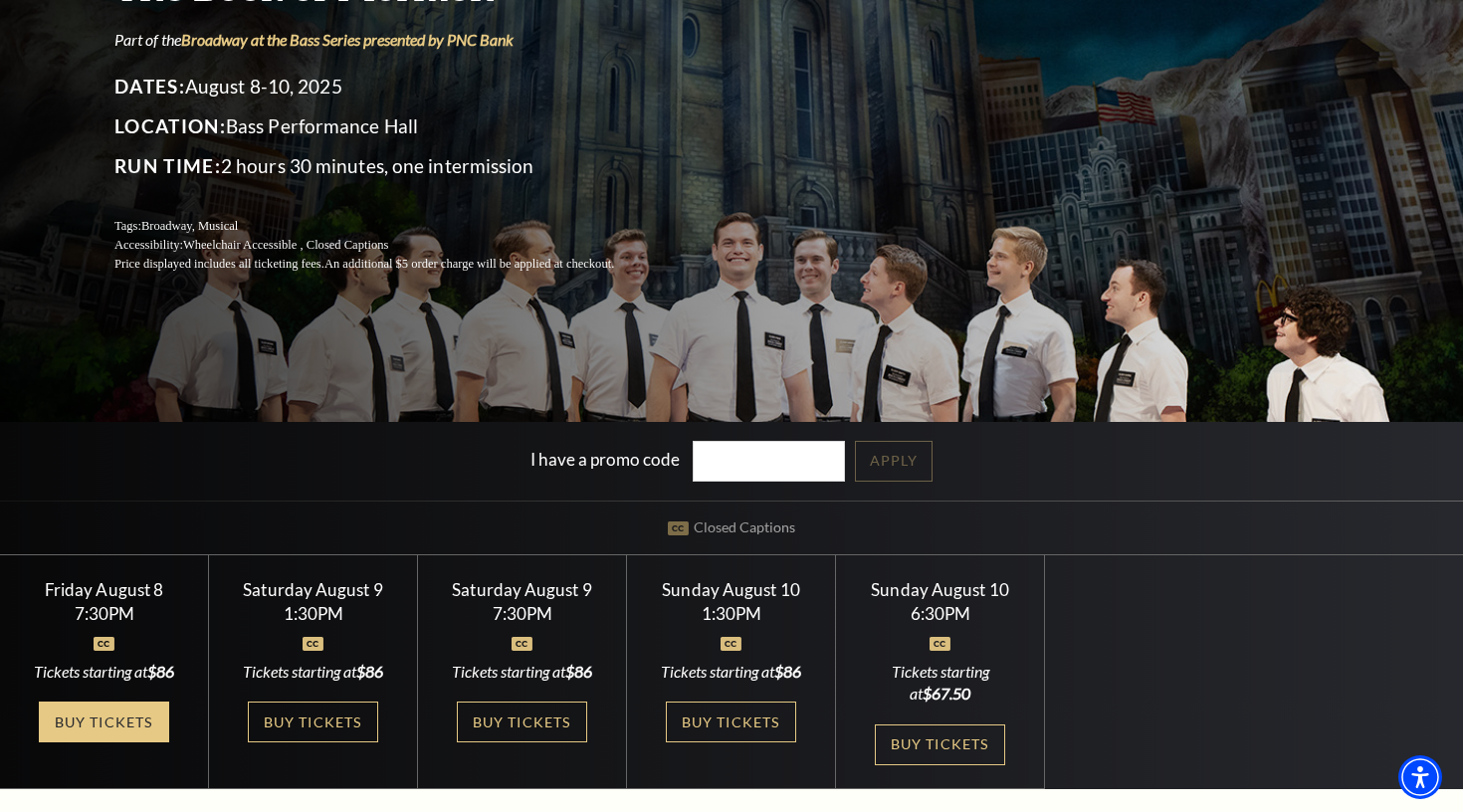 click on "Buy Tickets" at bounding box center (104, 721) 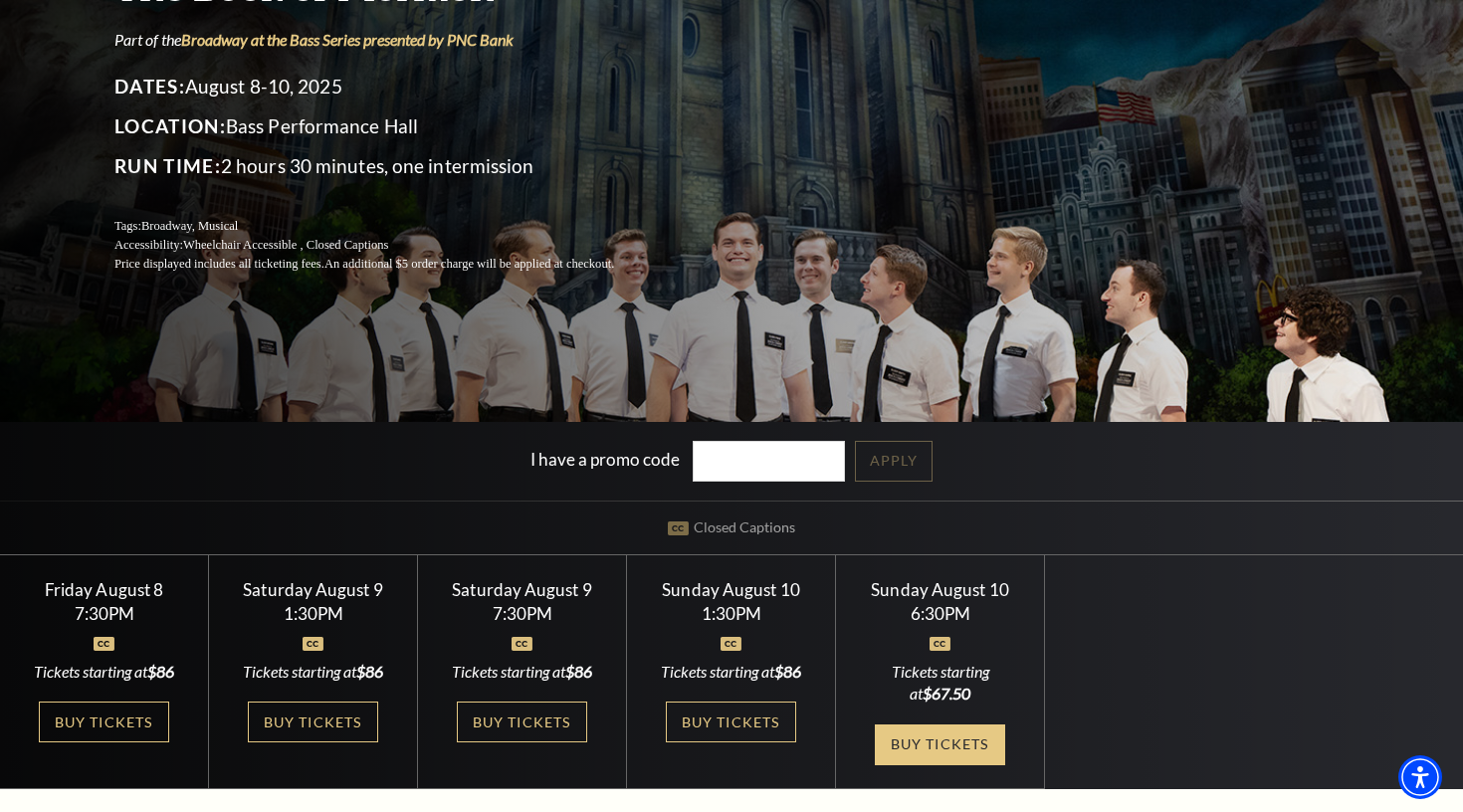 click on "Buy Tickets" at bounding box center (940, 744) 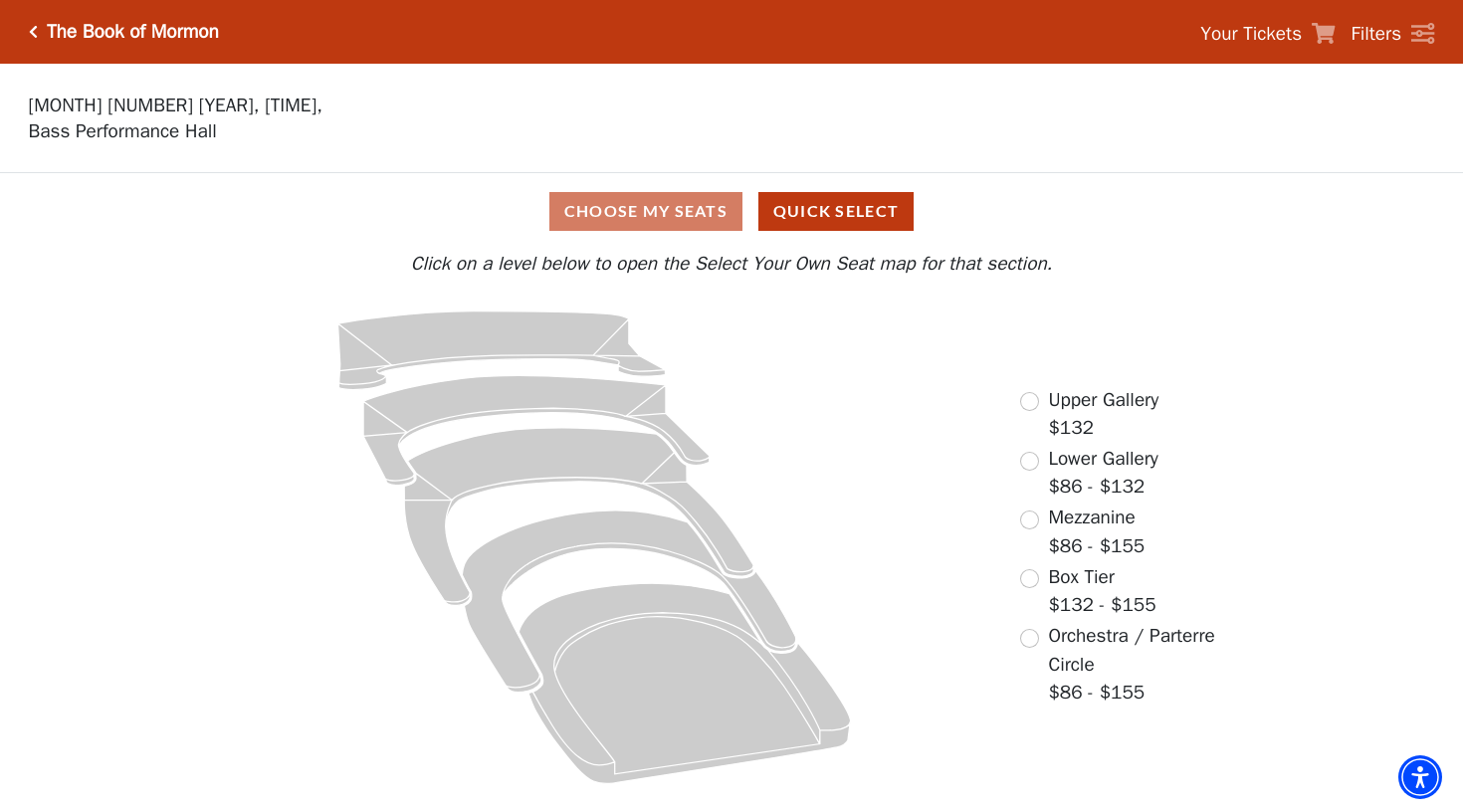 scroll, scrollTop: 0, scrollLeft: 0, axis: both 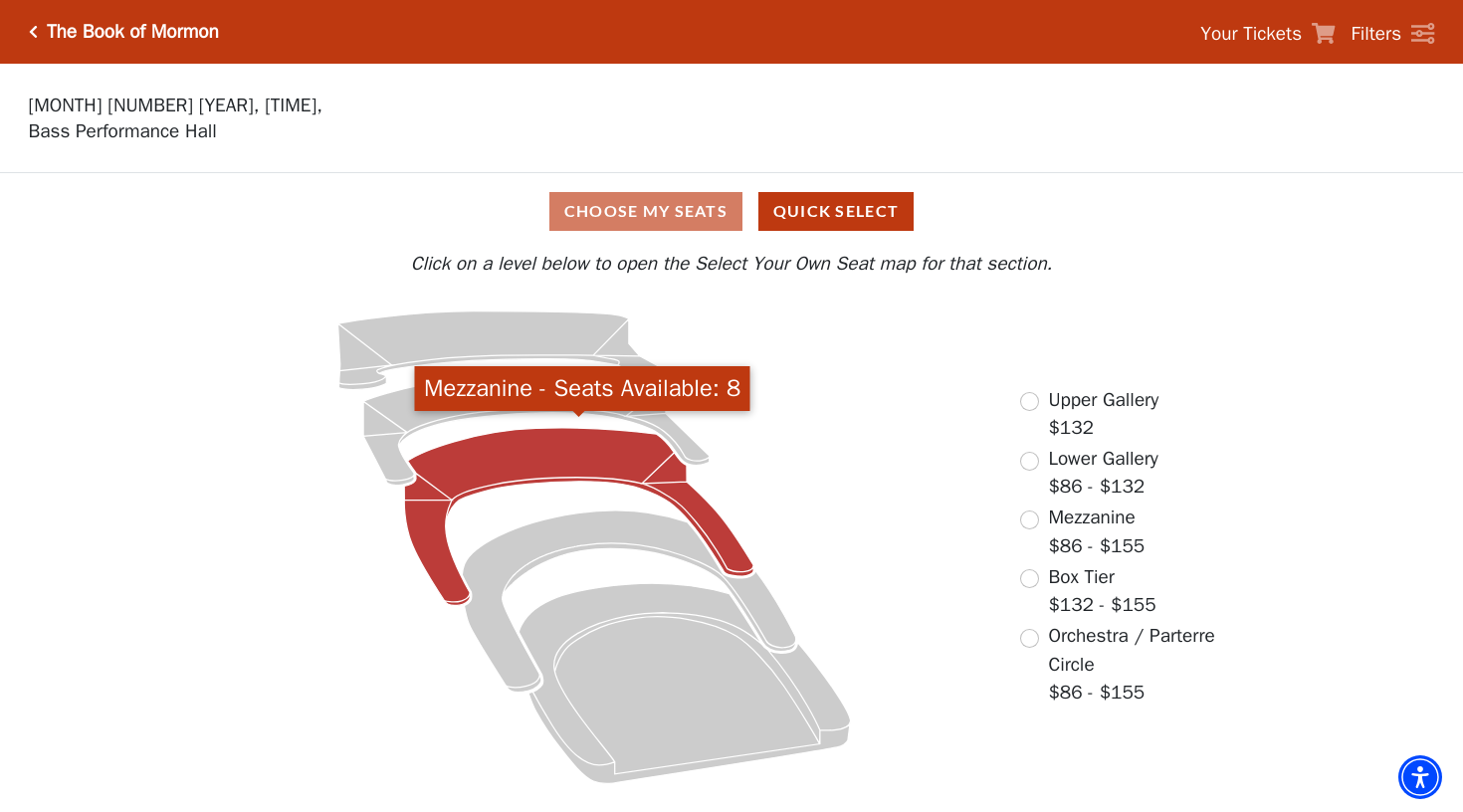 click 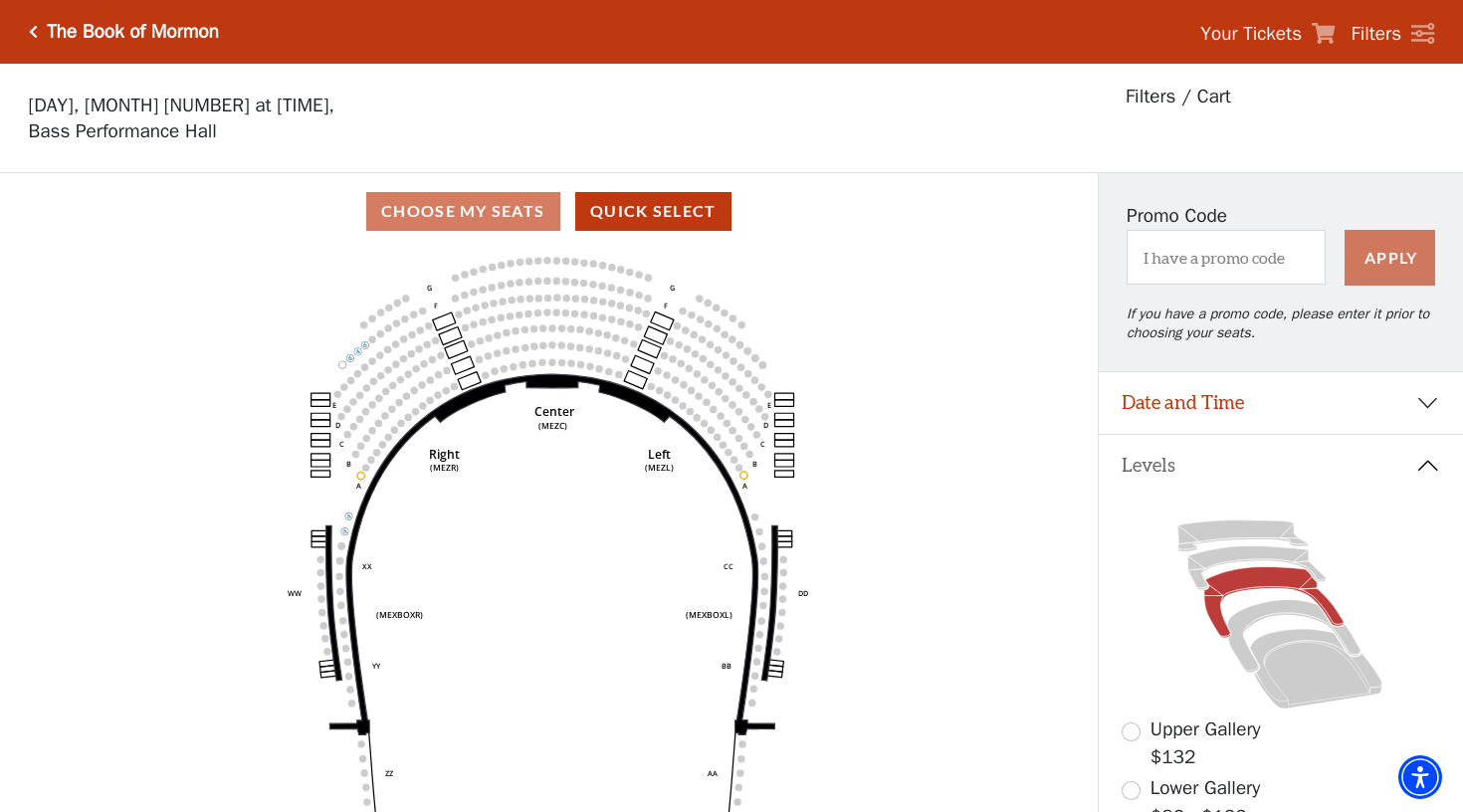 scroll, scrollTop: 0, scrollLeft: 0, axis: both 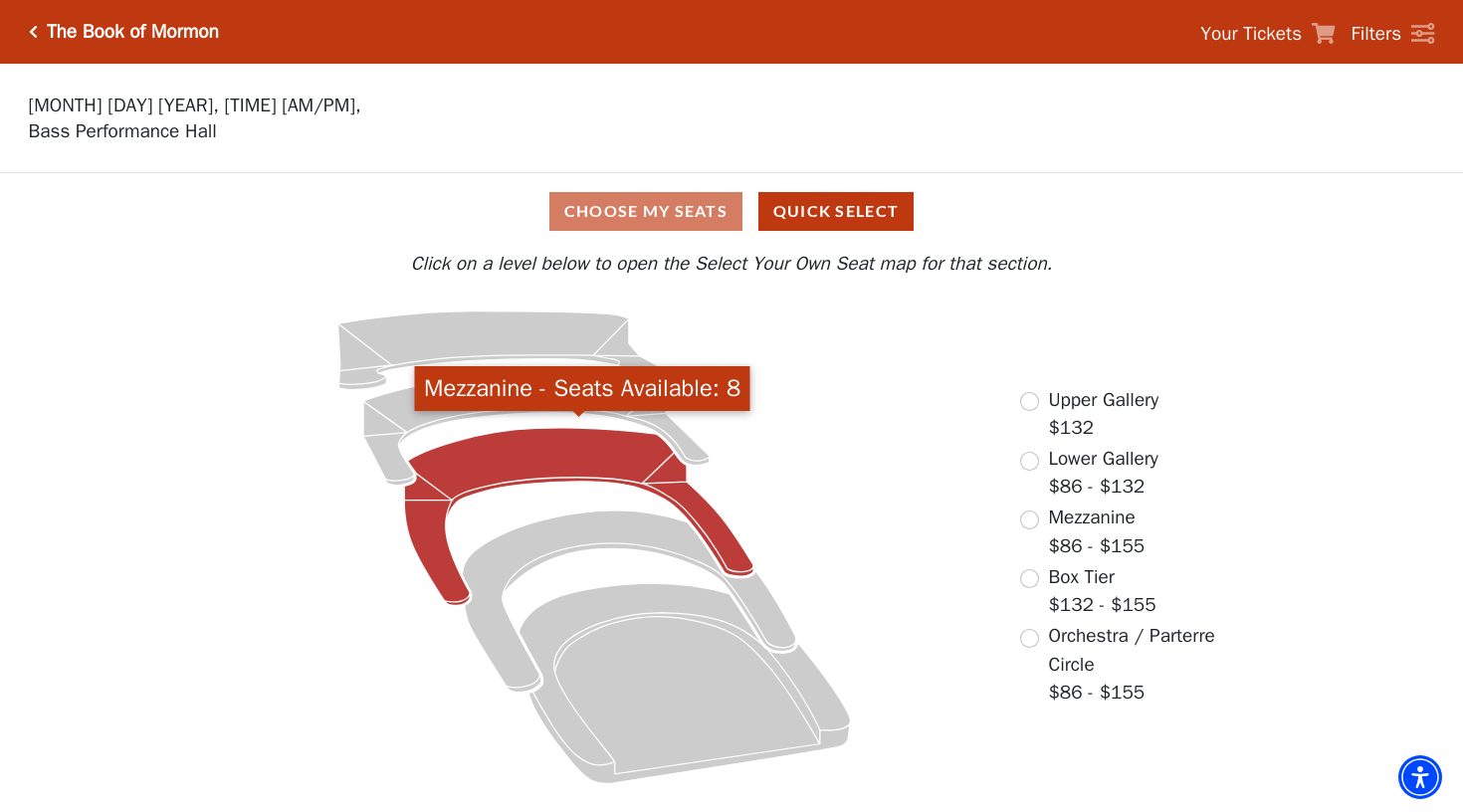 click 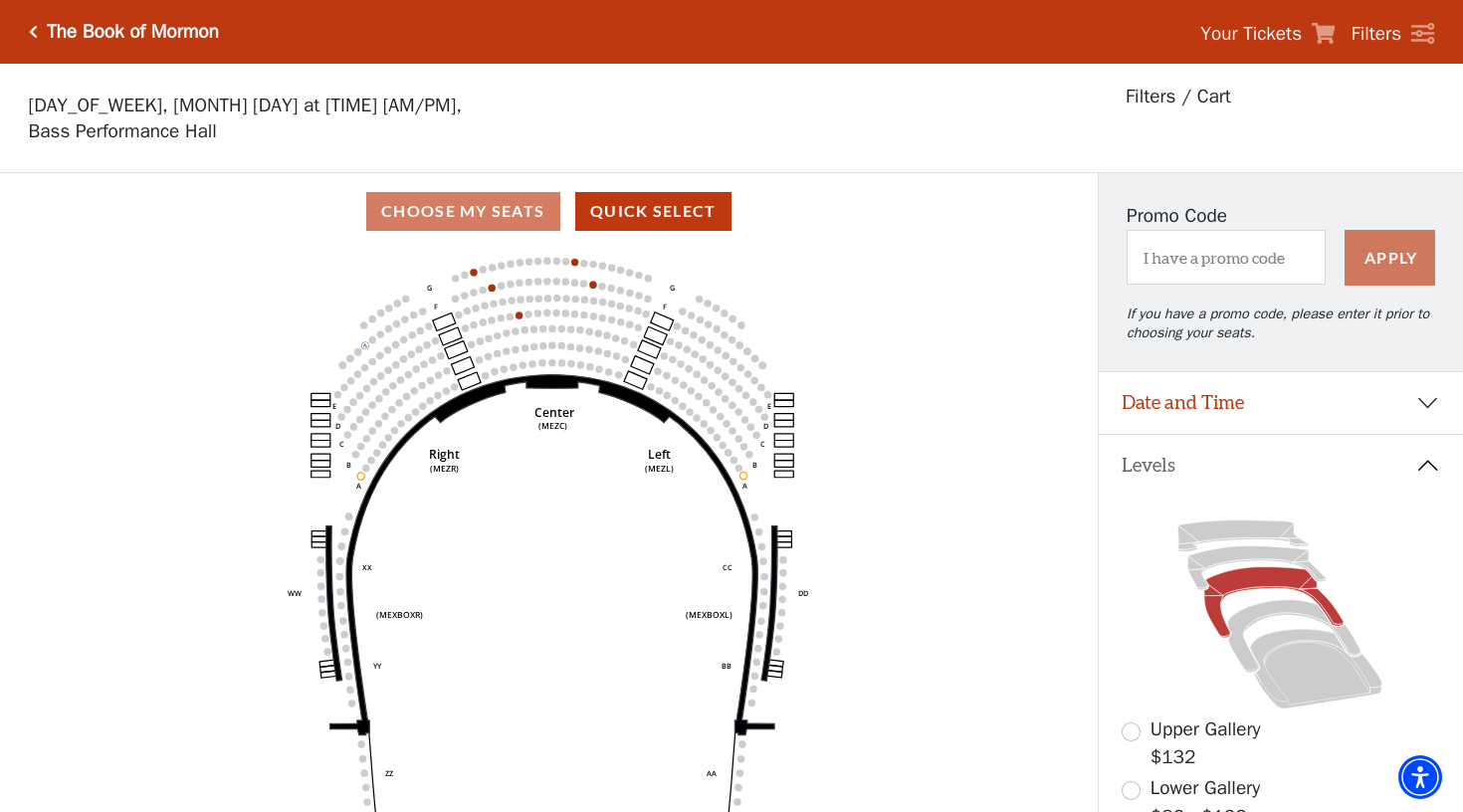 scroll, scrollTop: 93, scrollLeft: 0, axis: vertical 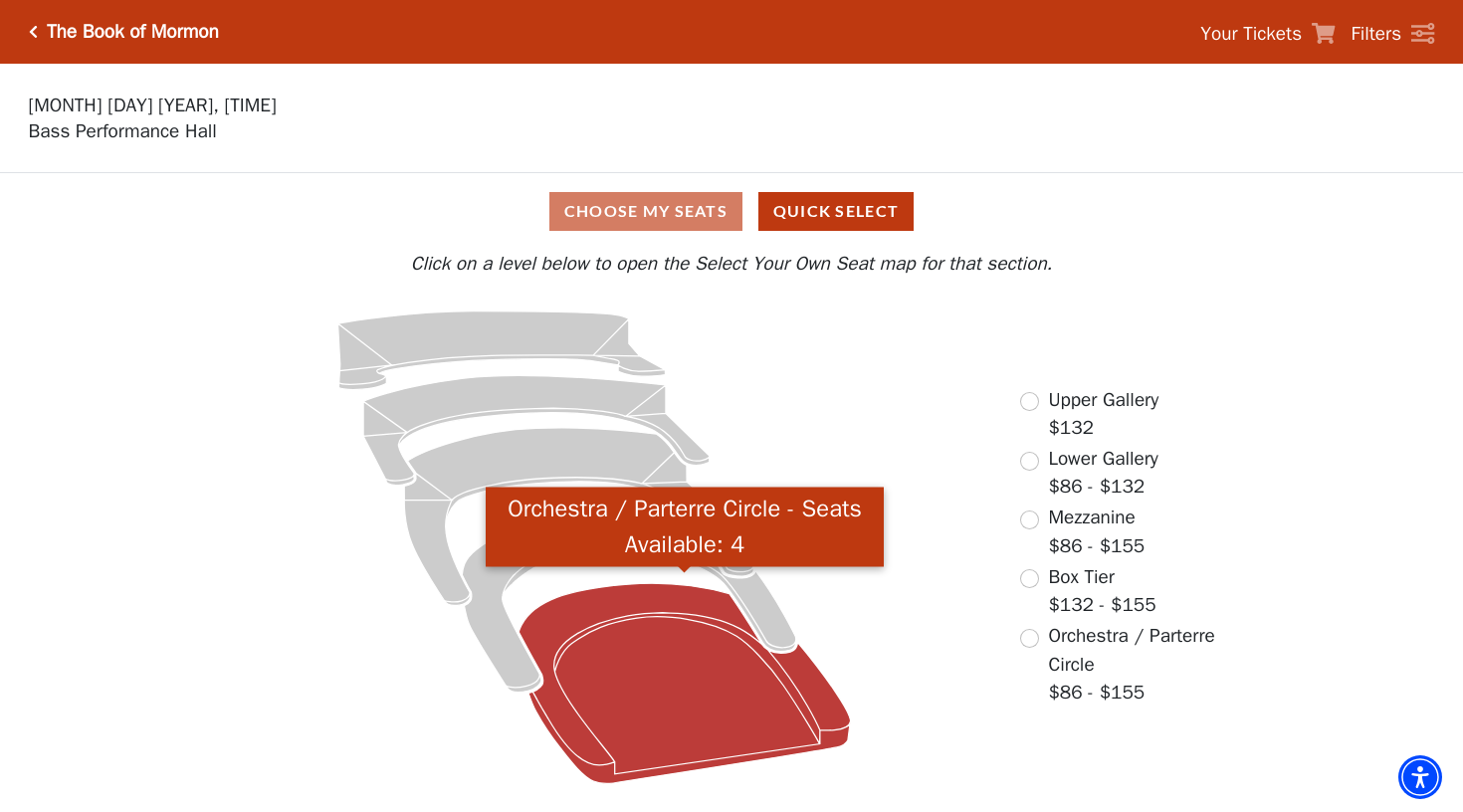 click 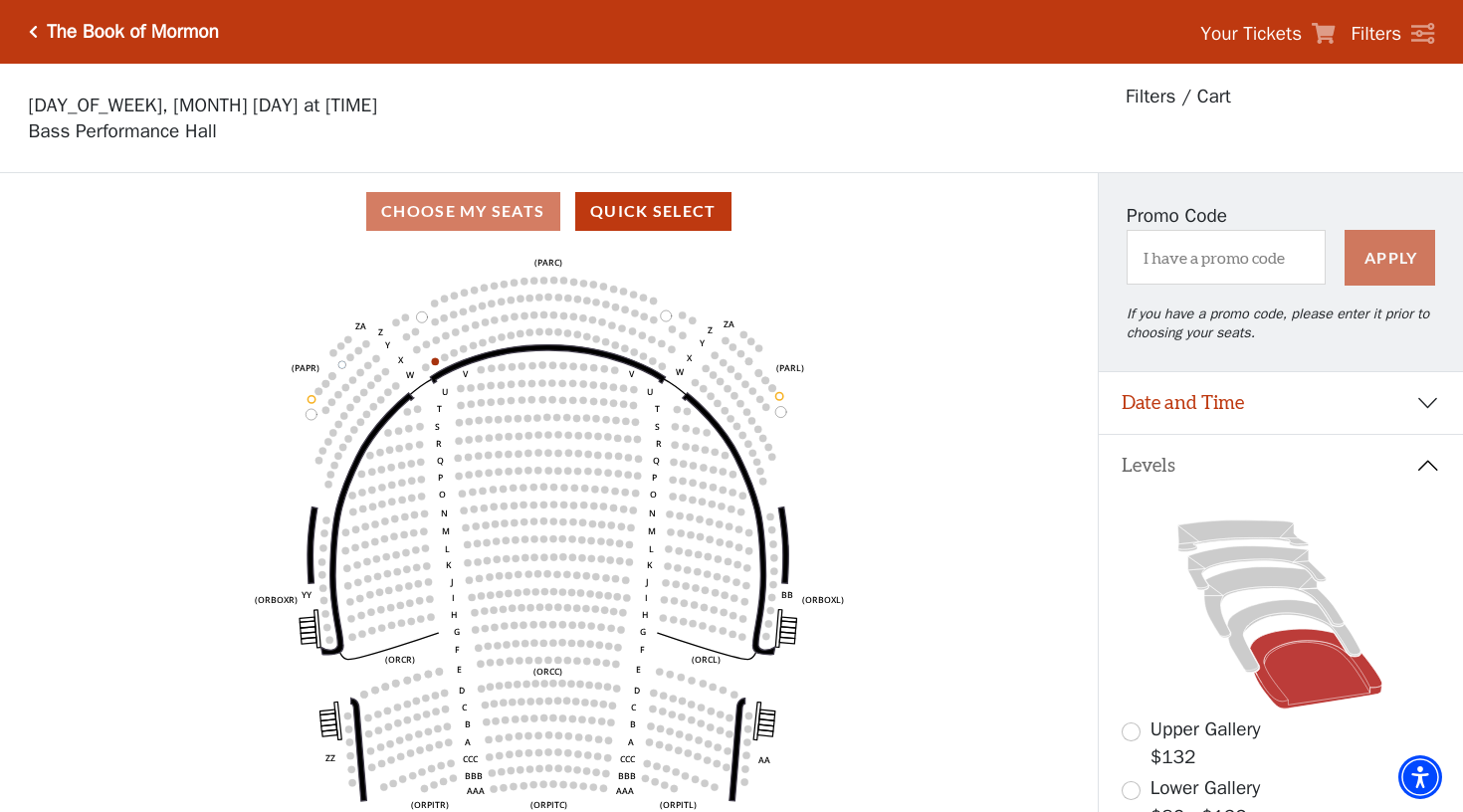 scroll, scrollTop: 0, scrollLeft: 0, axis: both 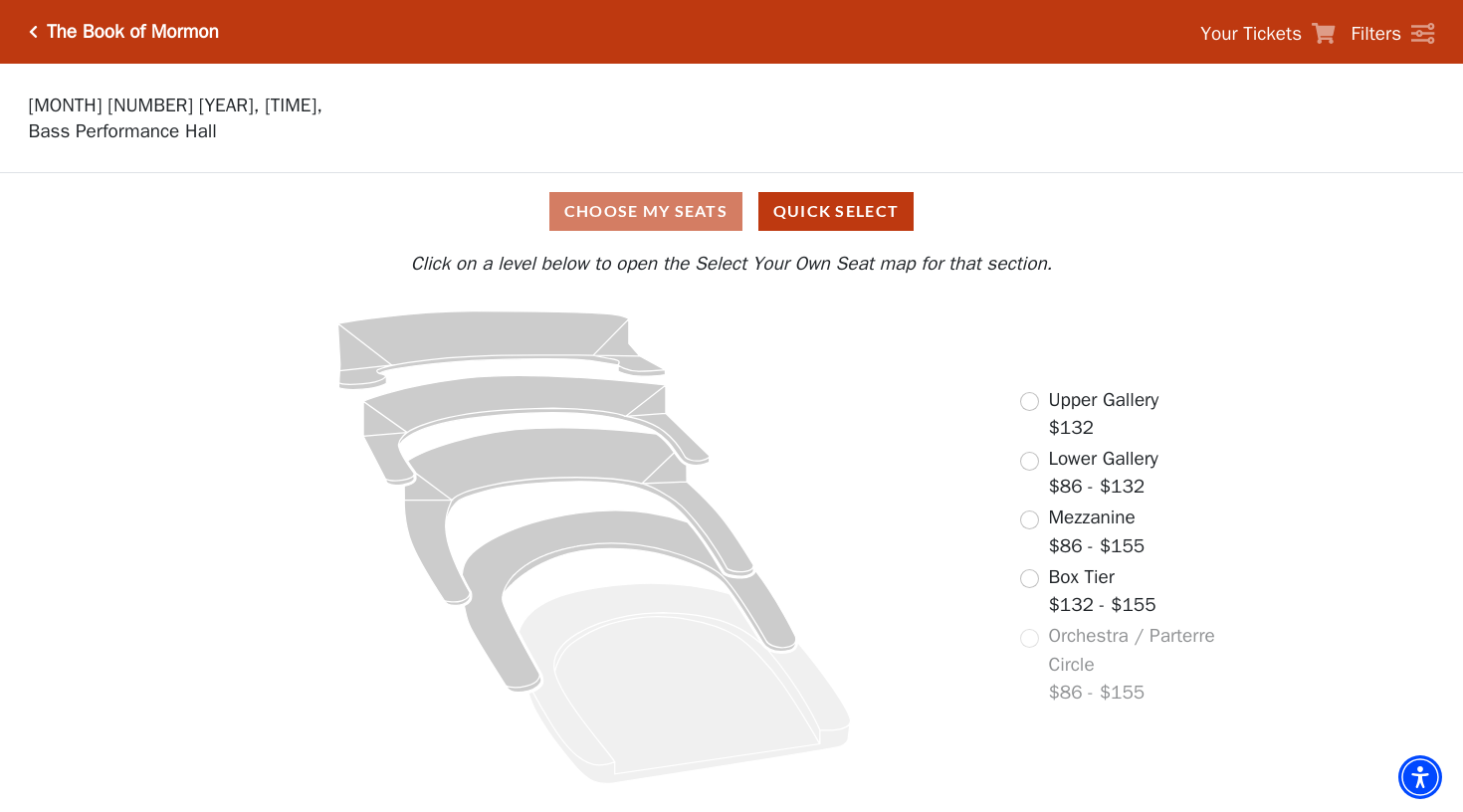 click at bounding box center [1029, 578] 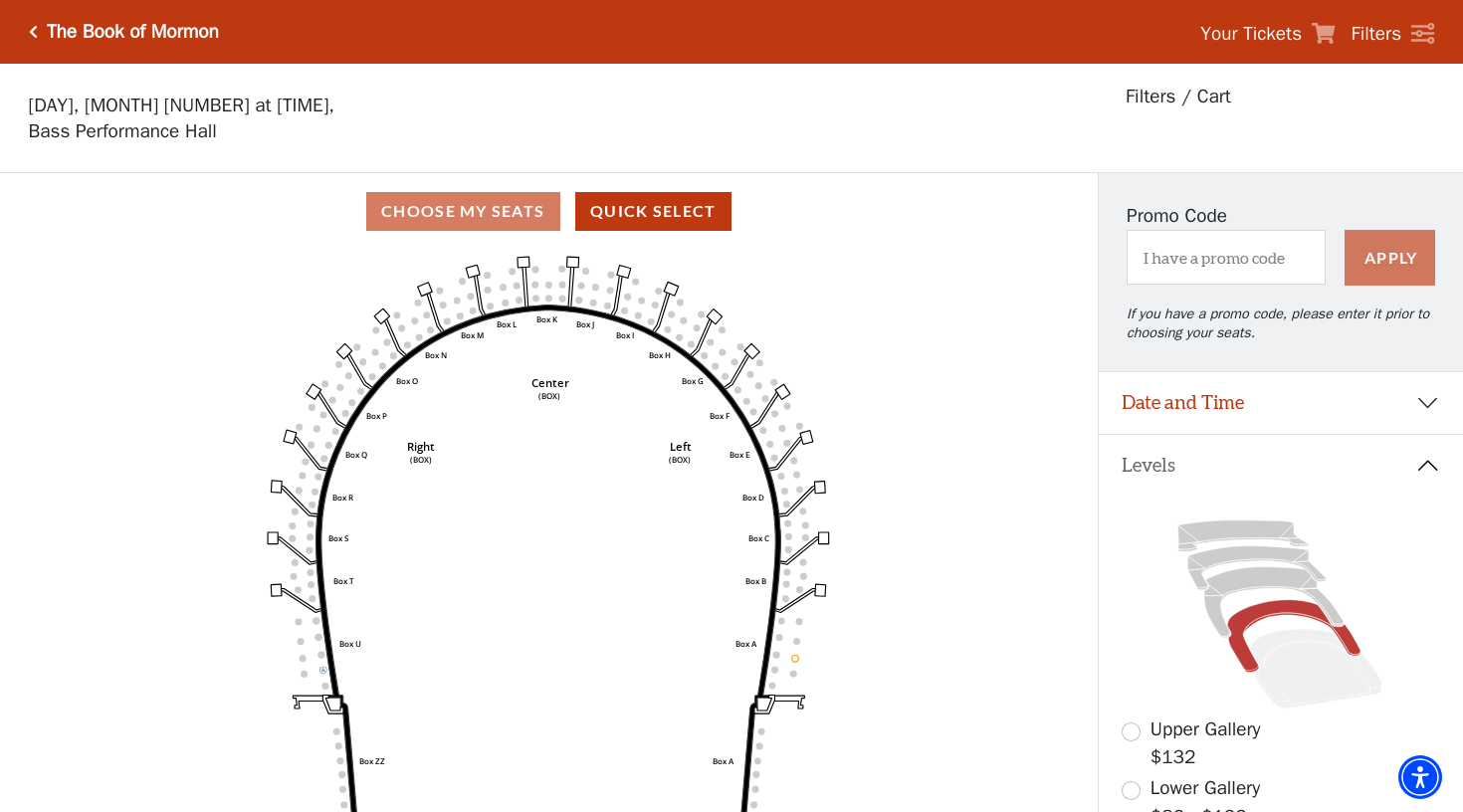 scroll, scrollTop: 0, scrollLeft: 0, axis: both 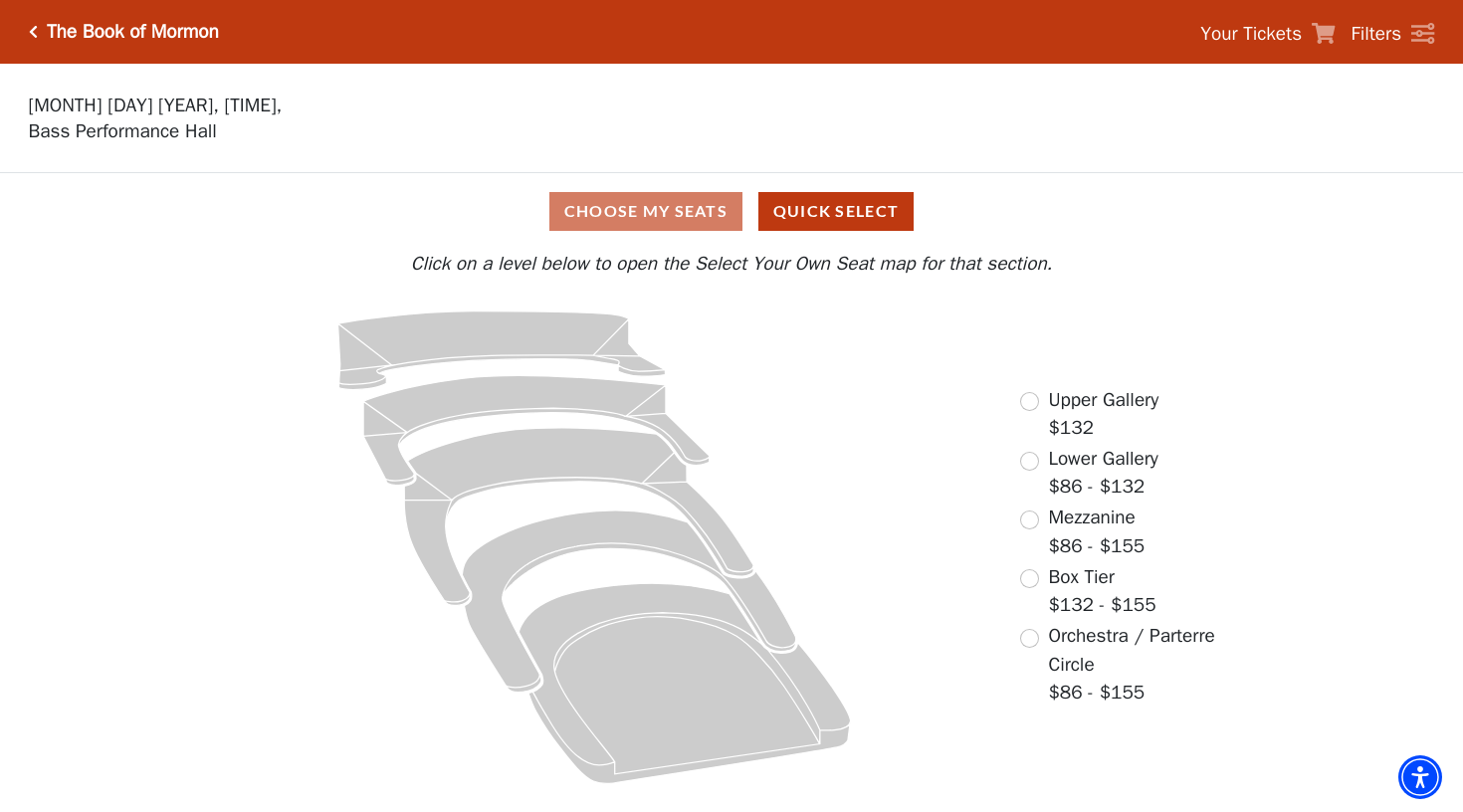 click at bounding box center (1029, 578) 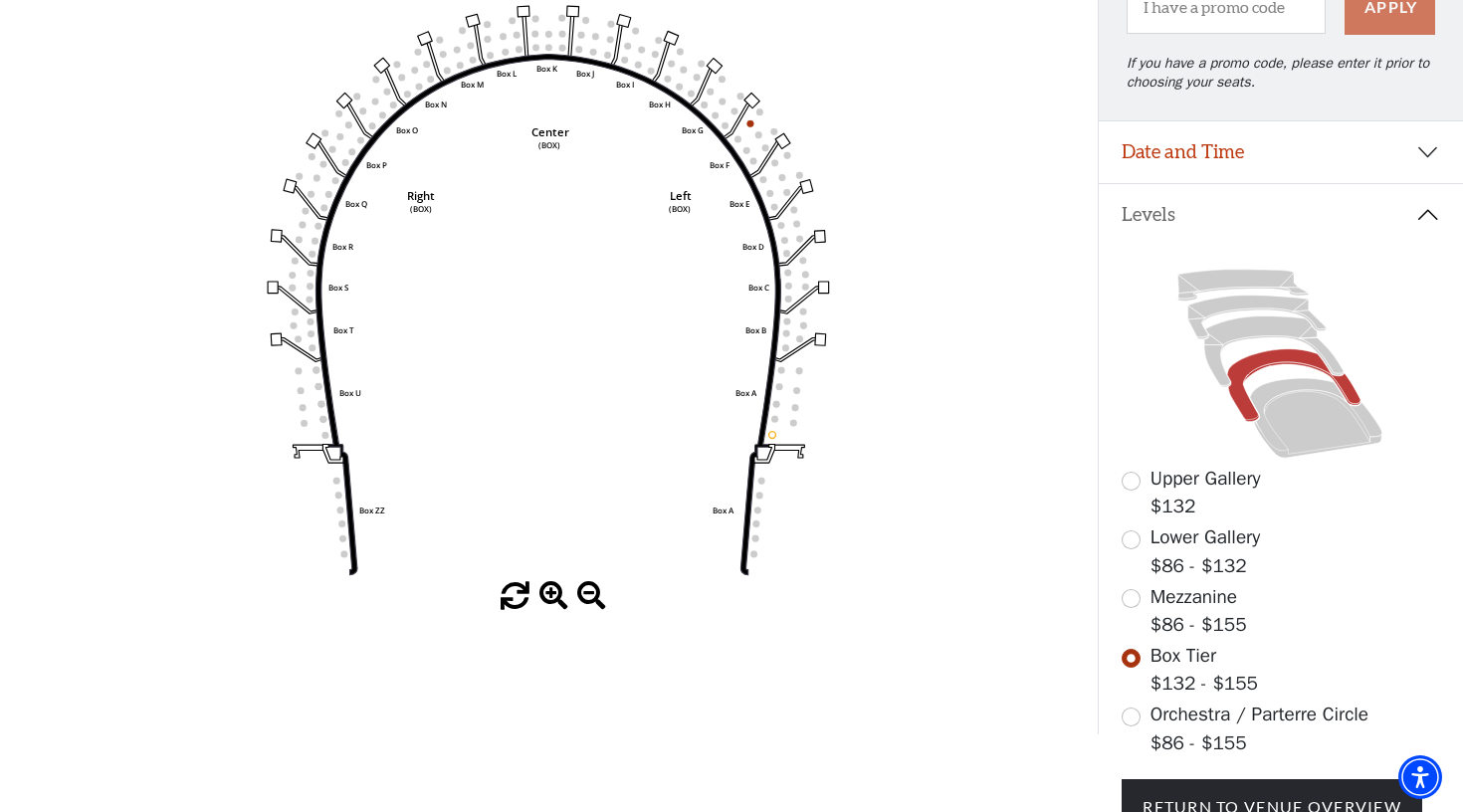 scroll, scrollTop: 252, scrollLeft: 0, axis: vertical 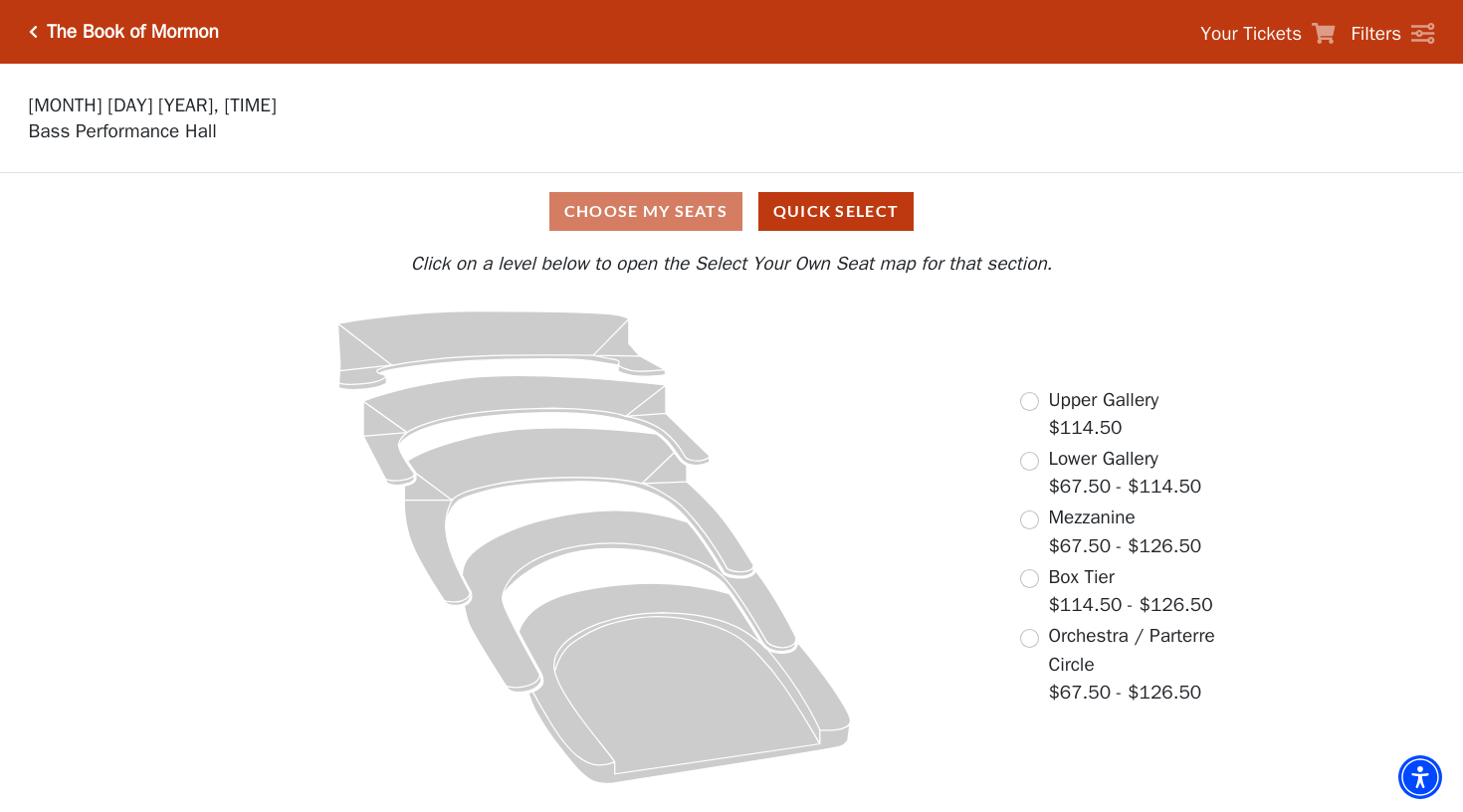 click at bounding box center (1029, 519) 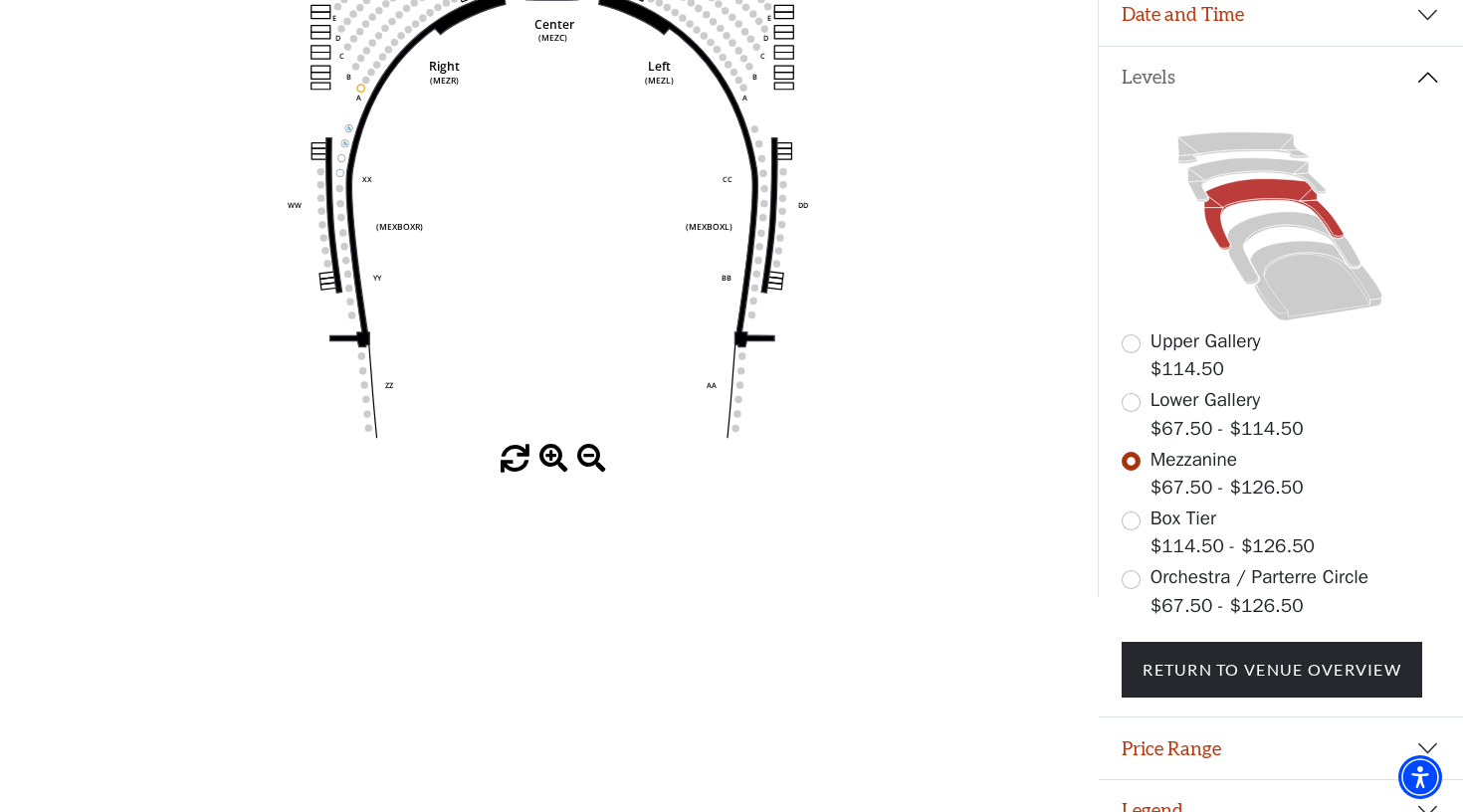 scroll, scrollTop: 396, scrollLeft: 0, axis: vertical 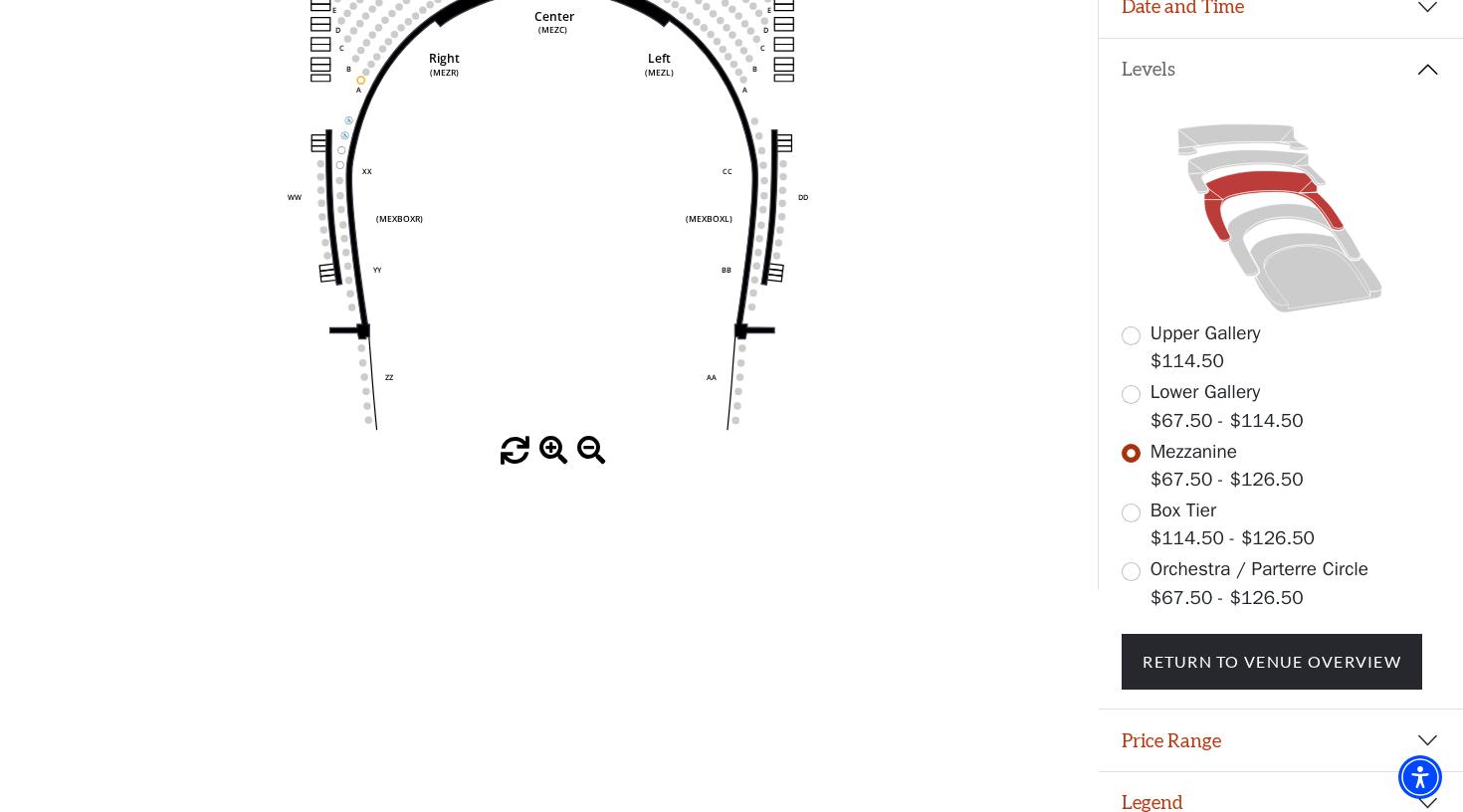 click at bounding box center (1131, 512) 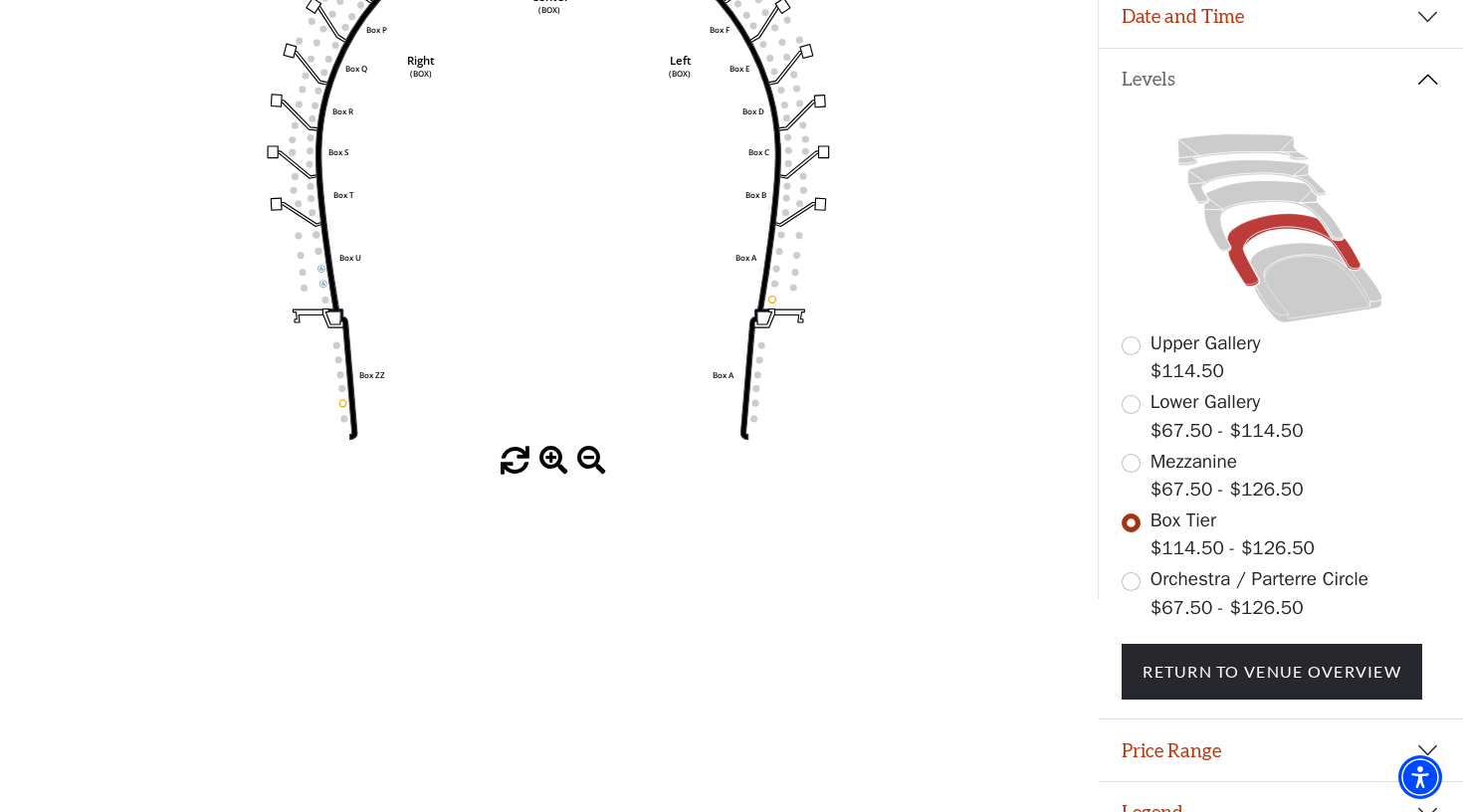 scroll, scrollTop: 393, scrollLeft: 0, axis: vertical 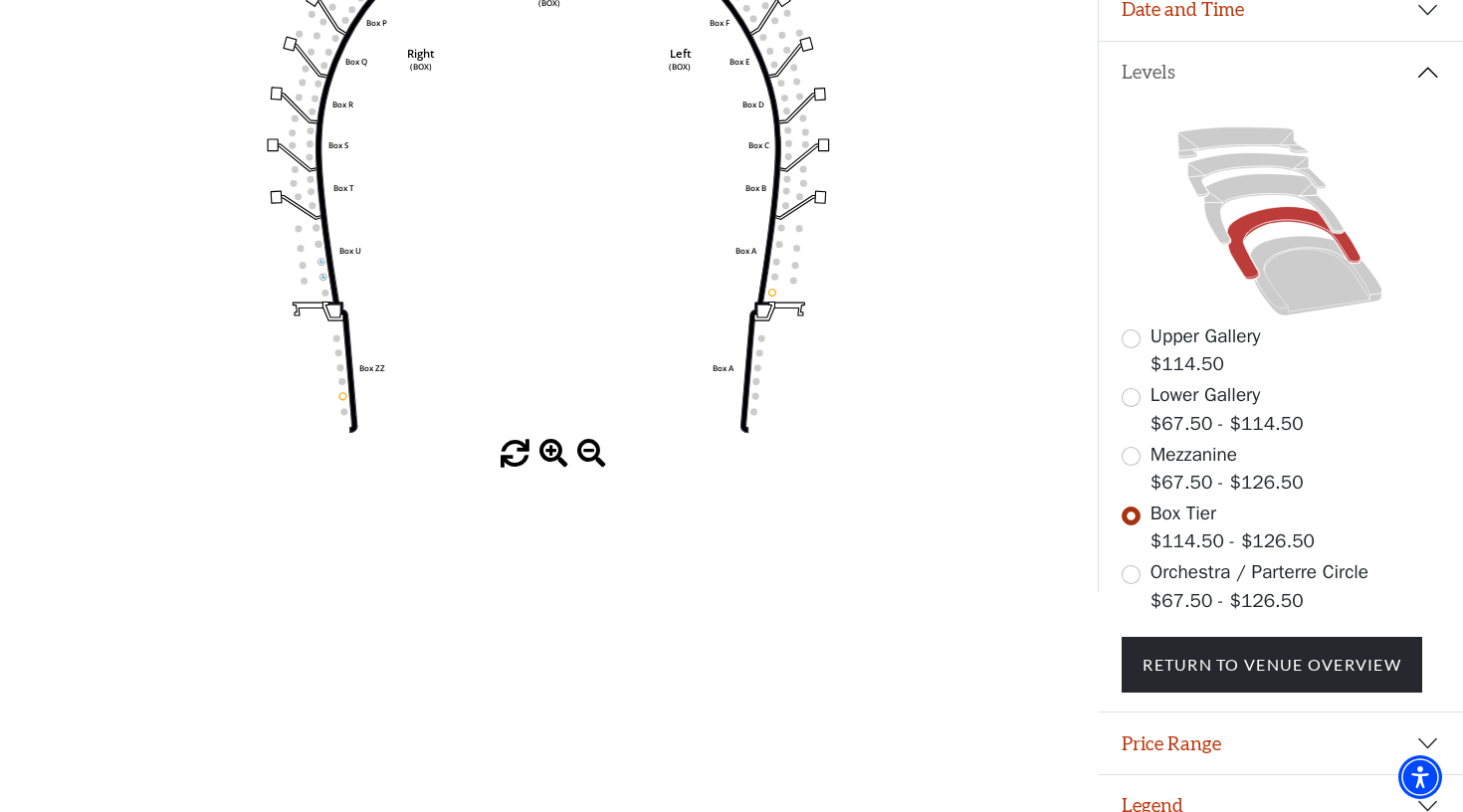 click at bounding box center [1131, 574] 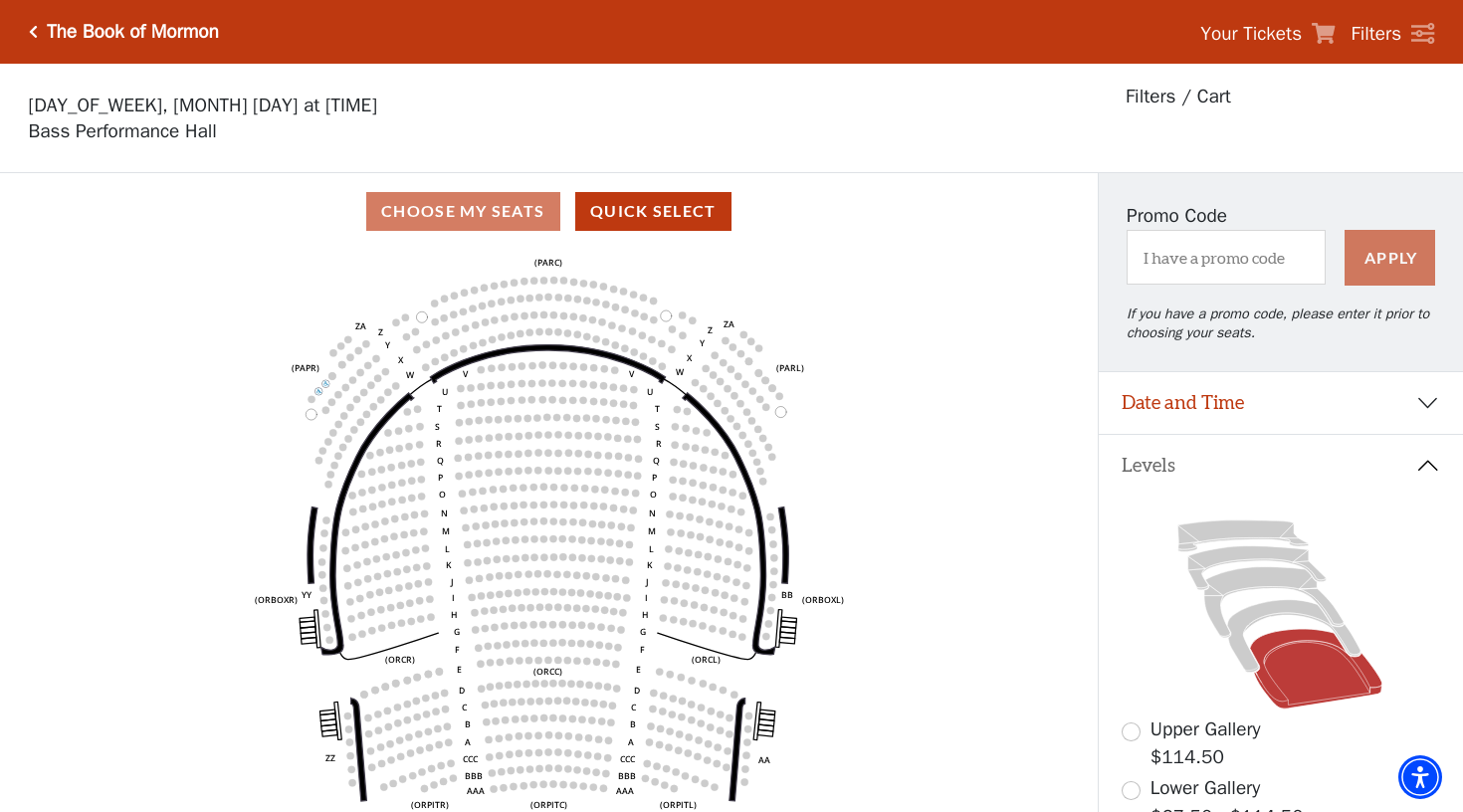 scroll, scrollTop: 0, scrollLeft: 0, axis: both 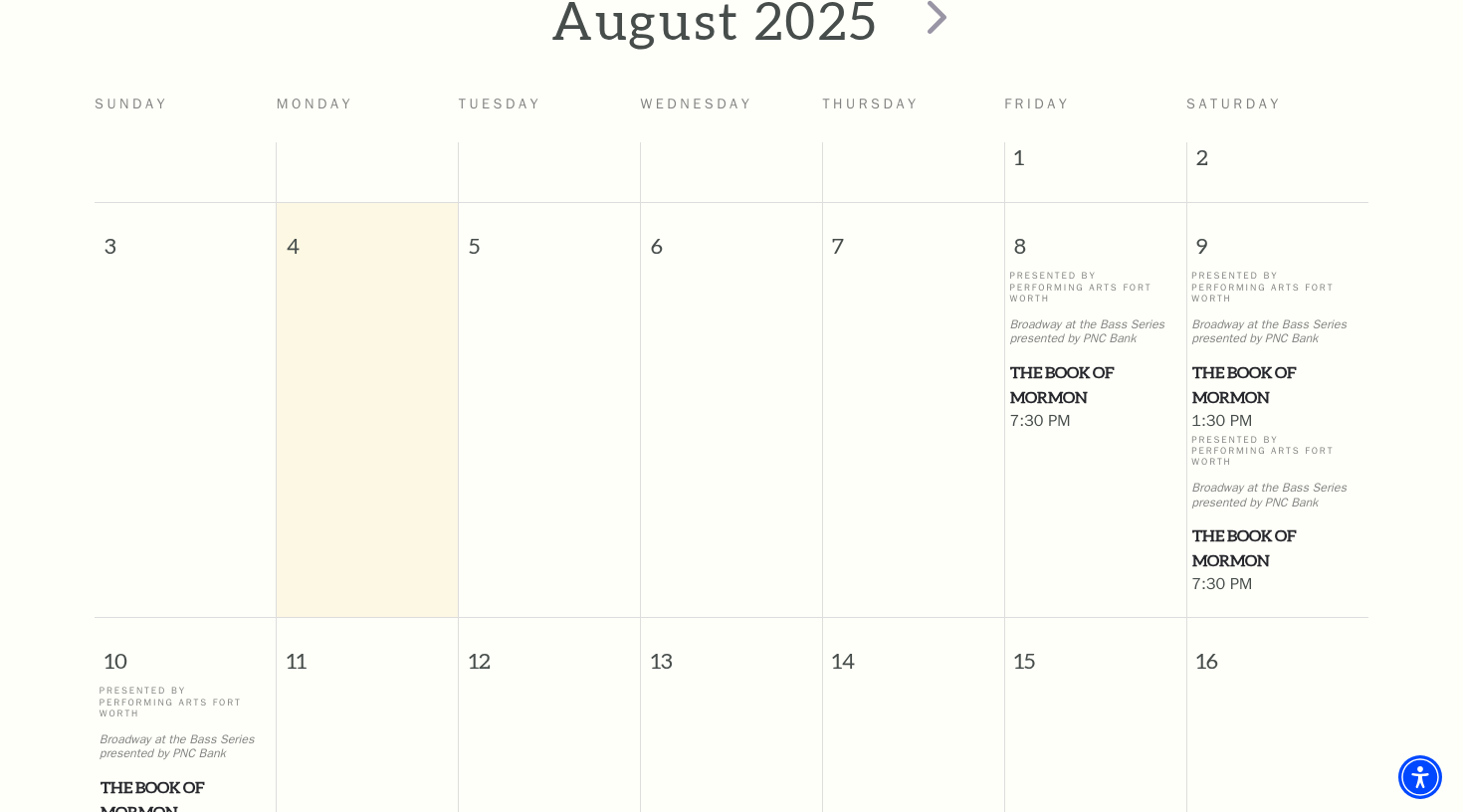 click on "The Book of Mormon" at bounding box center (1095, 384) 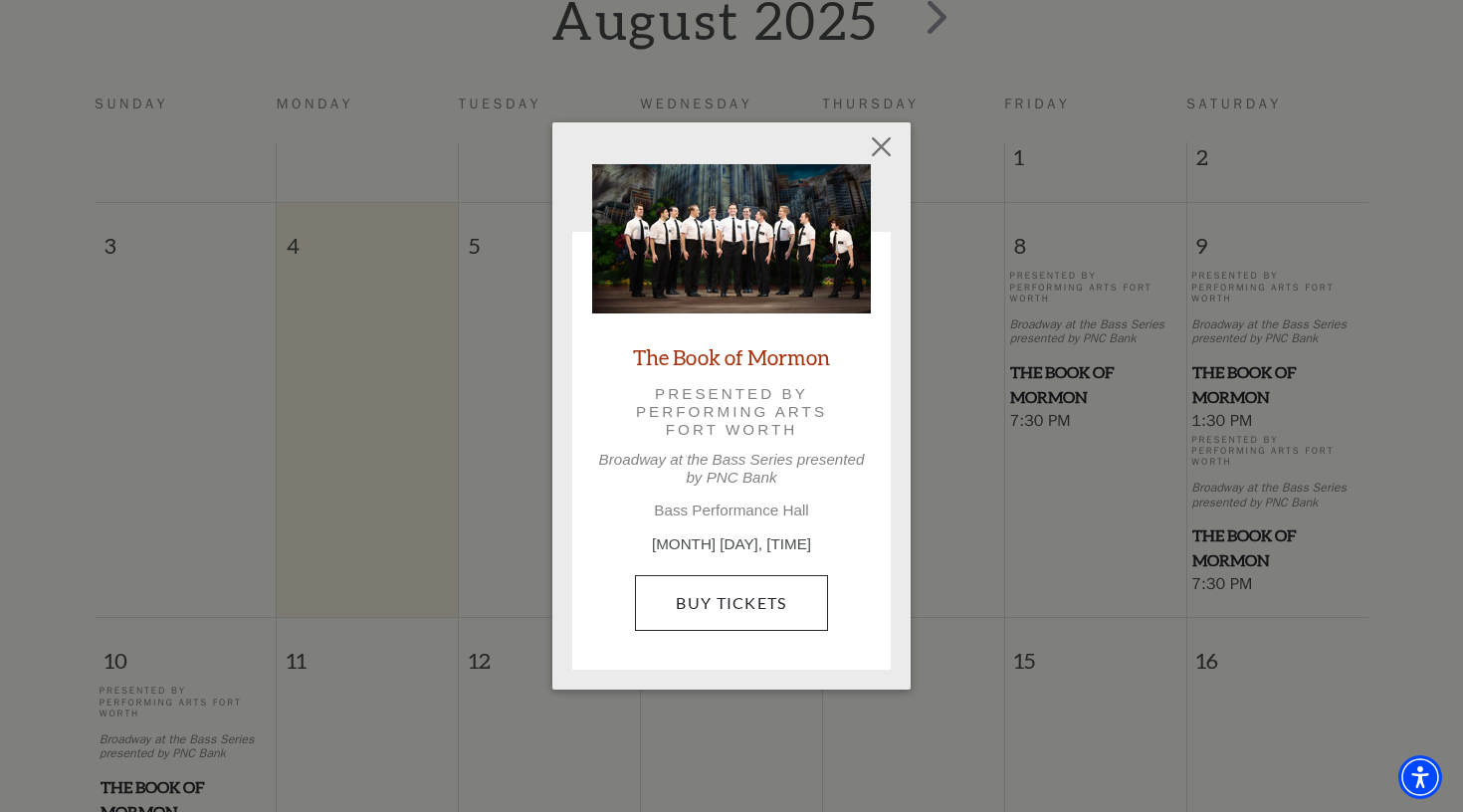 click on "Buy Tickets" at bounding box center [731, 603] 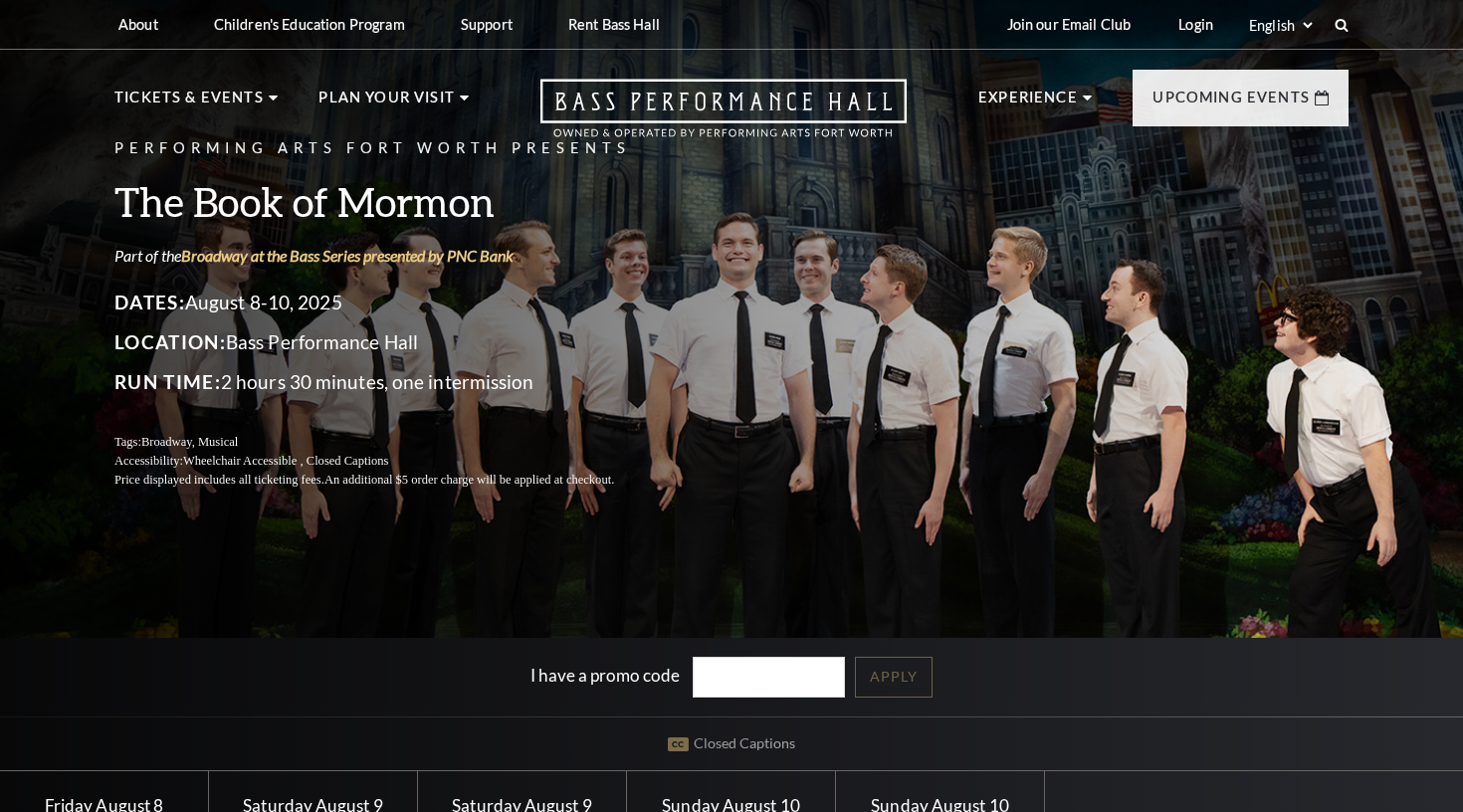 scroll, scrollTop: 0, scrollLeft: 0, axis: both 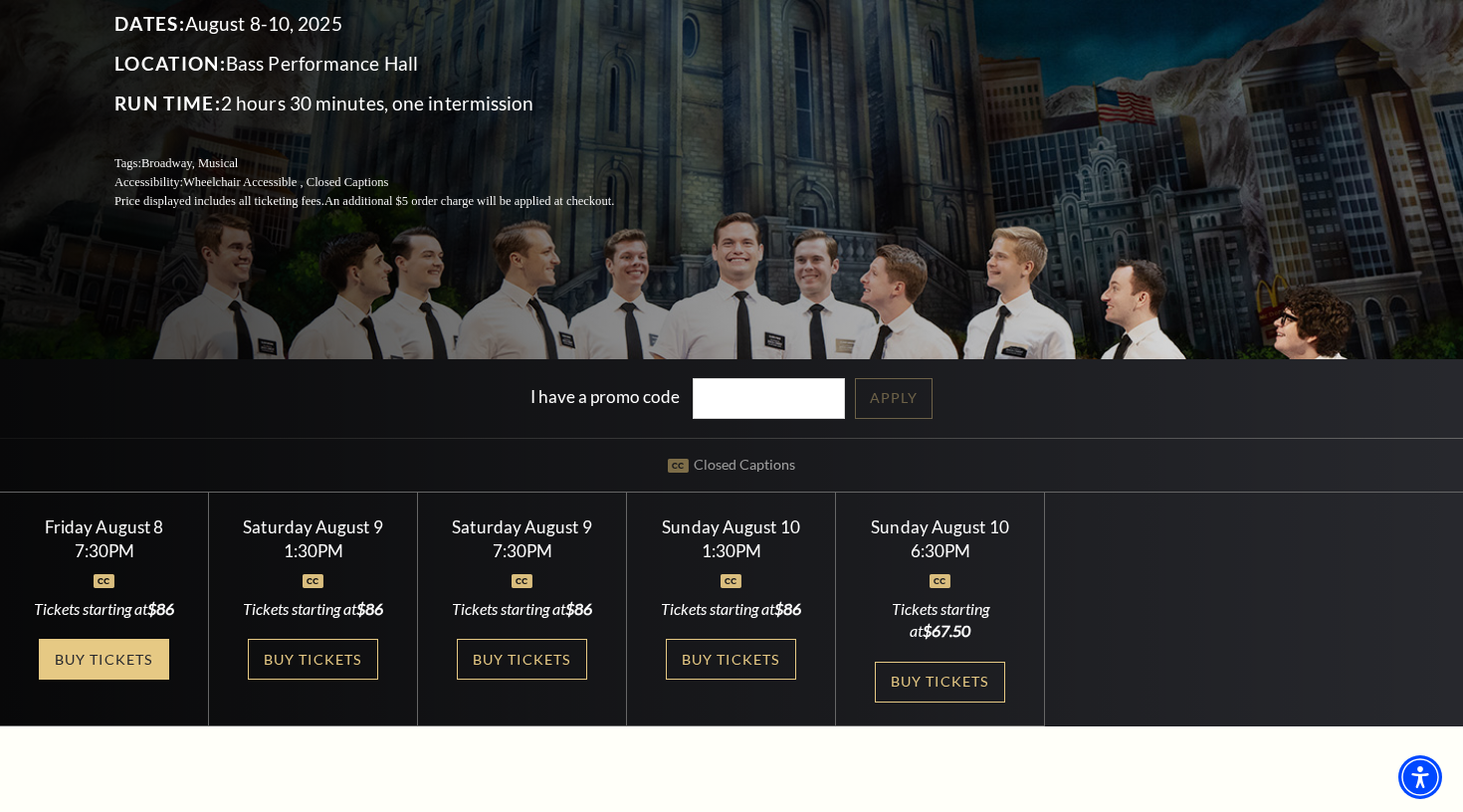 click on "Buy Tickets" at bounding box center [104, 659] 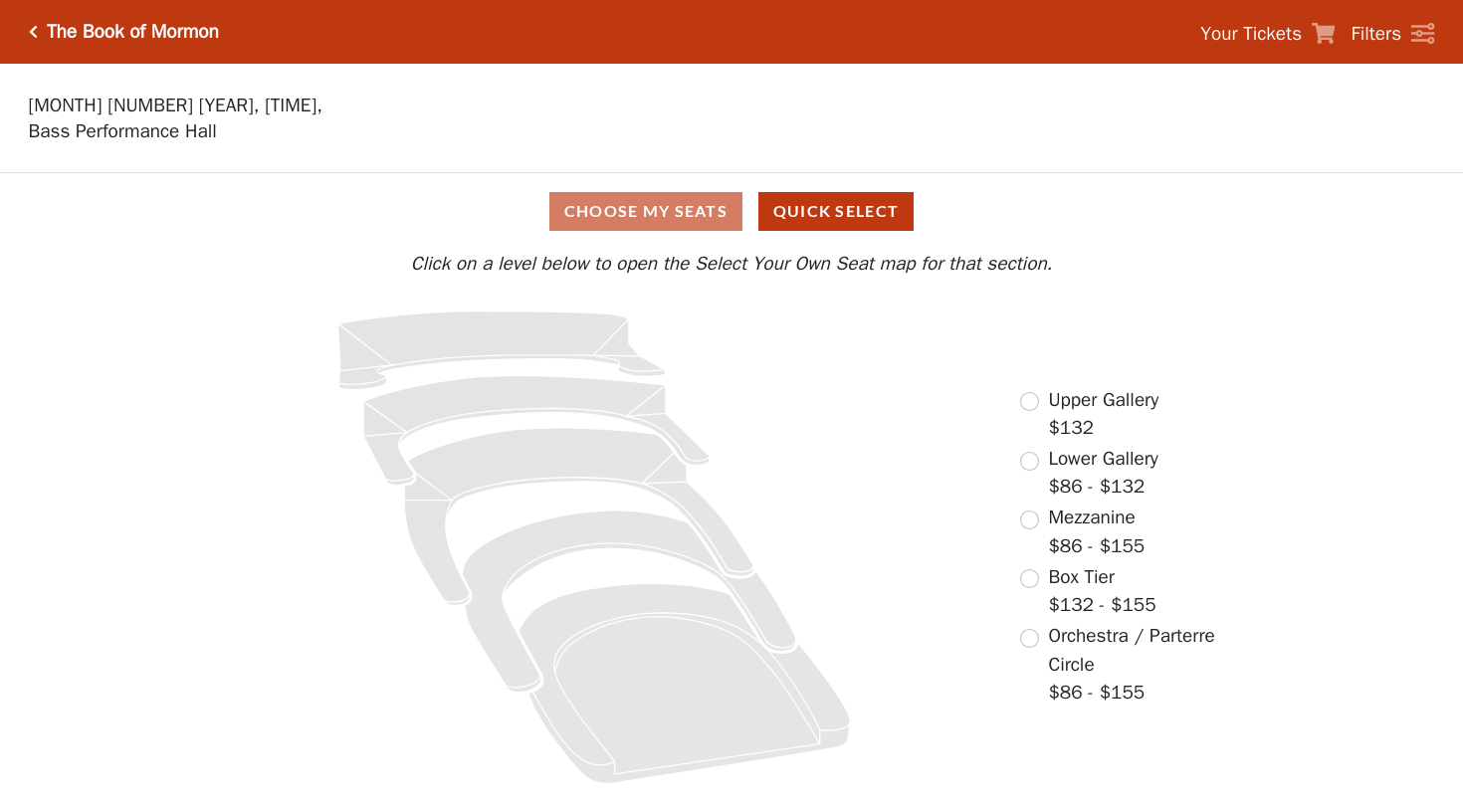 scroll, scrollTop: 0, scrollLeft: 0, axis: both 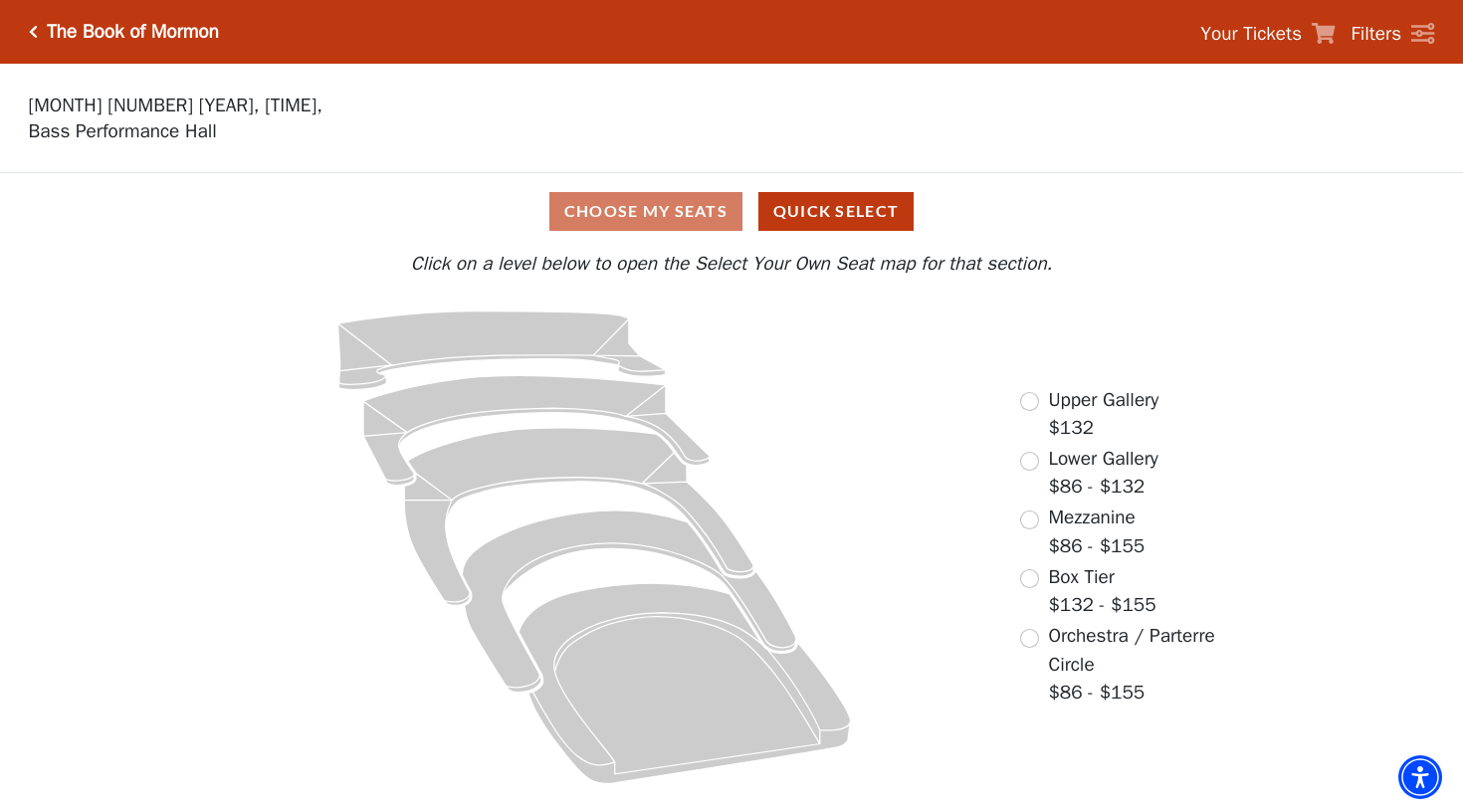 click at bounding box center [1029, 578] 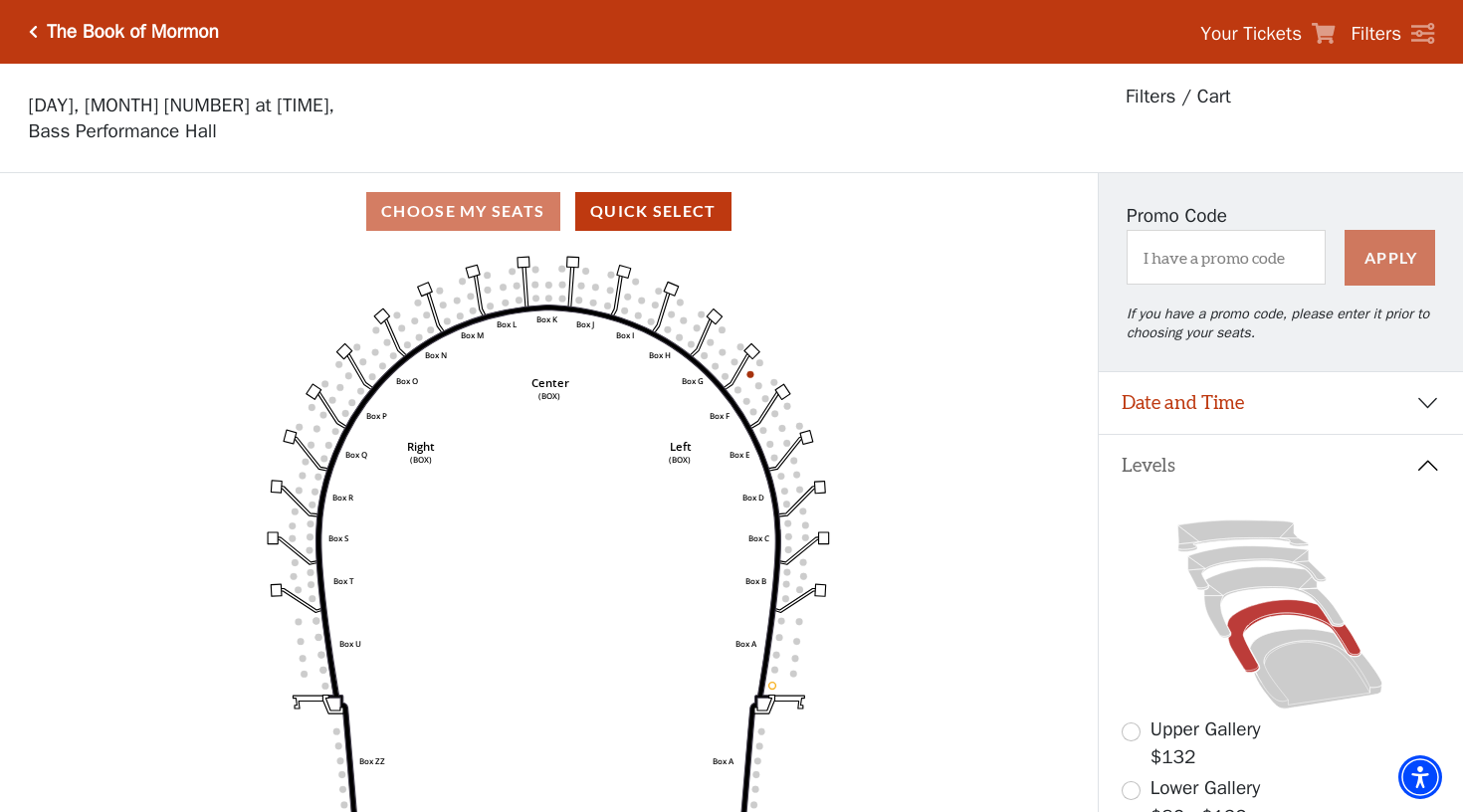 scroll, scrollTop: 0, scrollLeft: 0, axis: both 